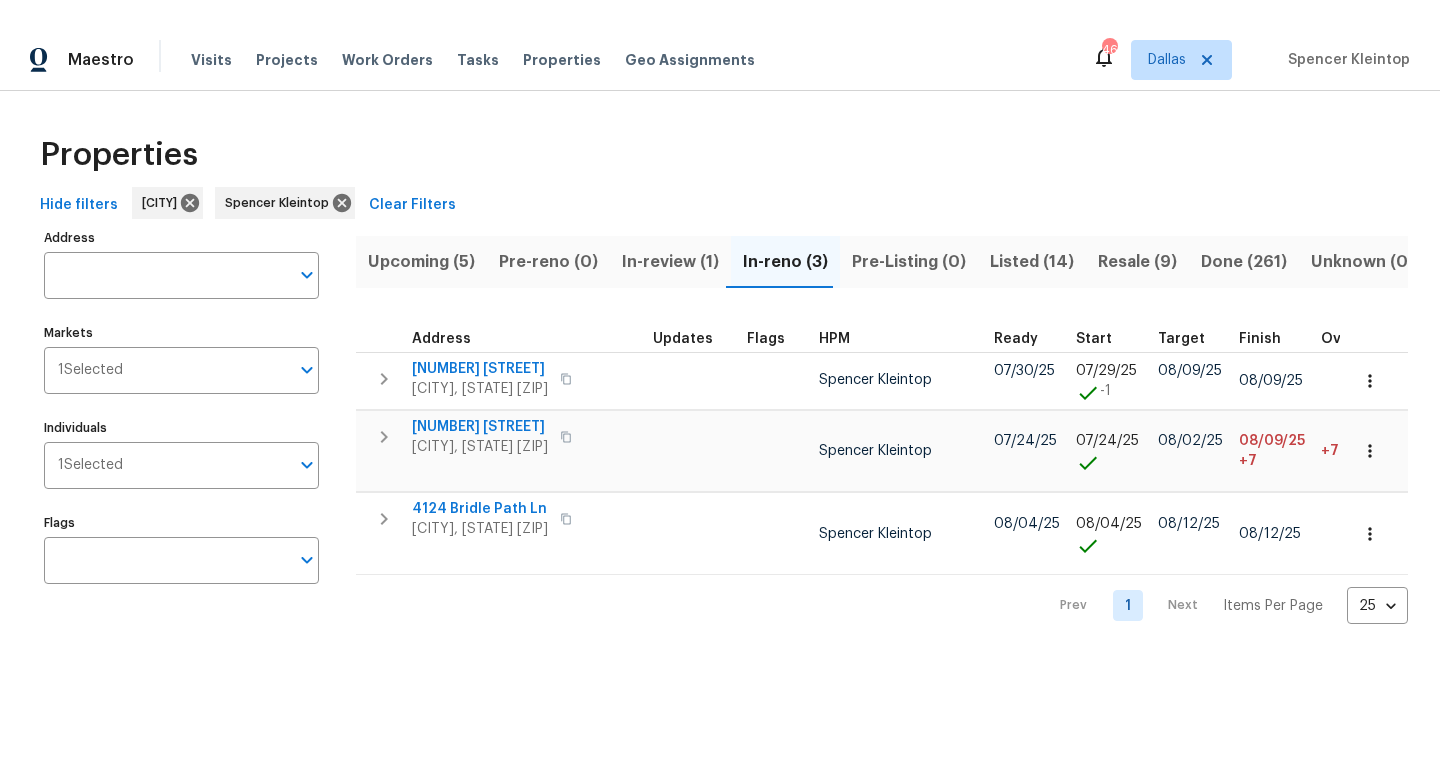 scroll, scrollTop: 0, scrollLeft: 0, axis: both 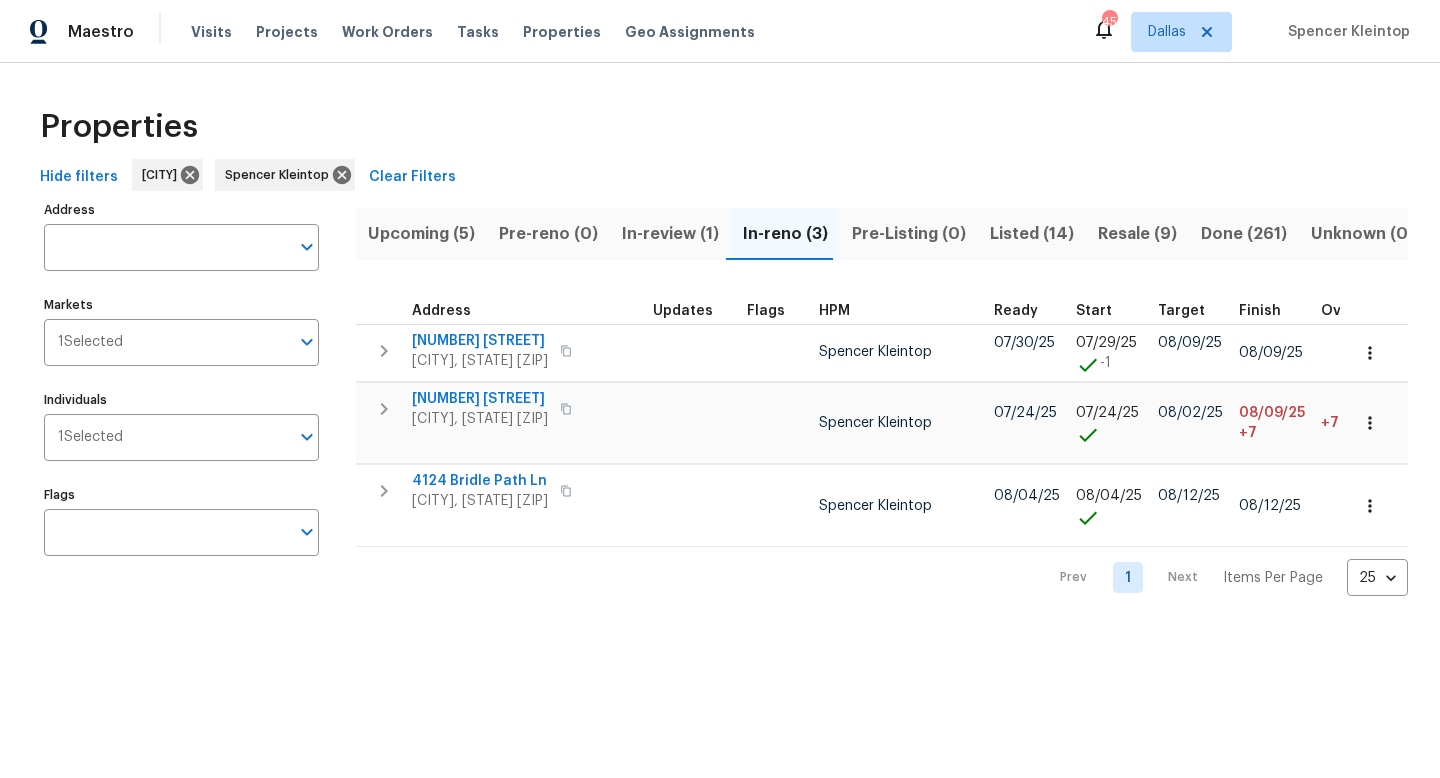 click on "Upcoming (5)" at bounding box center [421, 234] 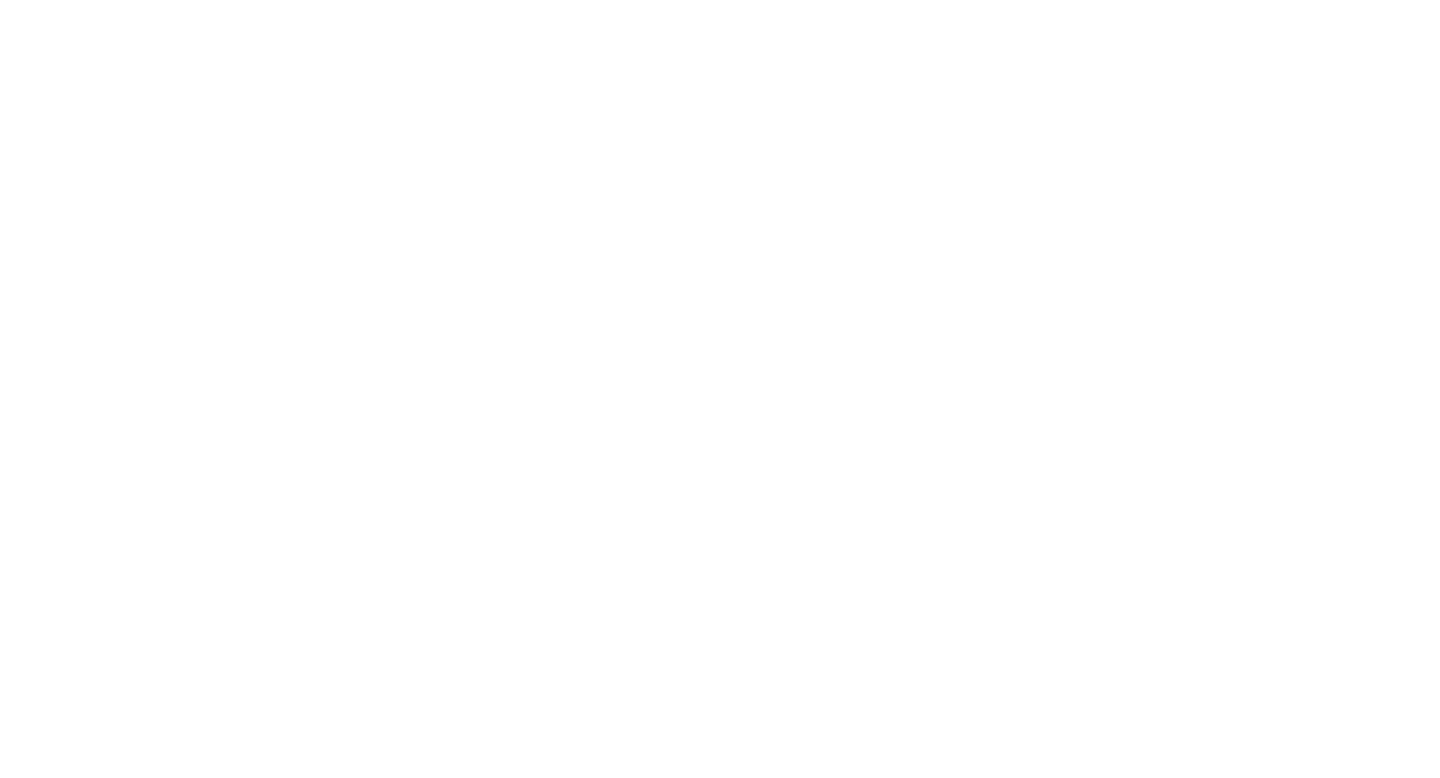 scroll, scrollTop: 0, scrollLeft: 0, axis: both 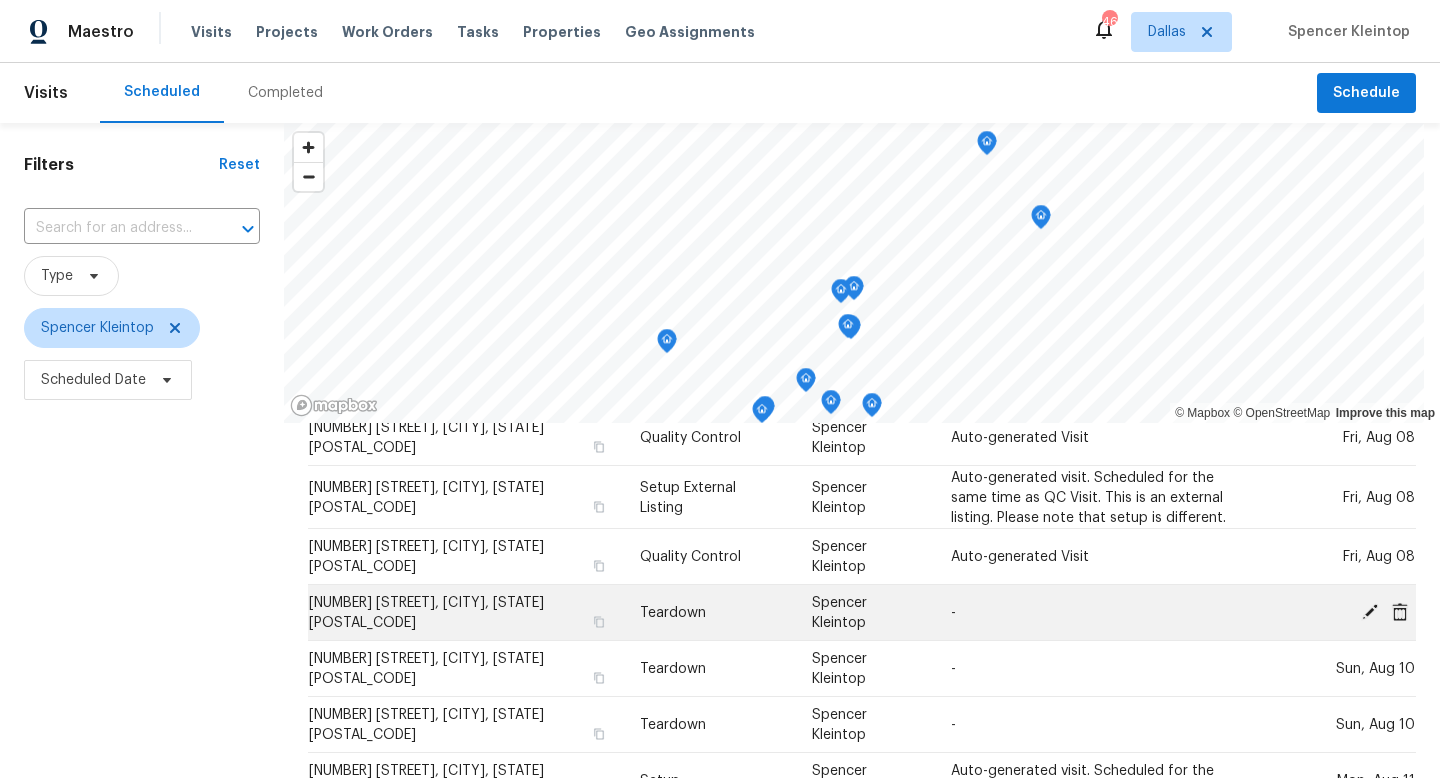 click 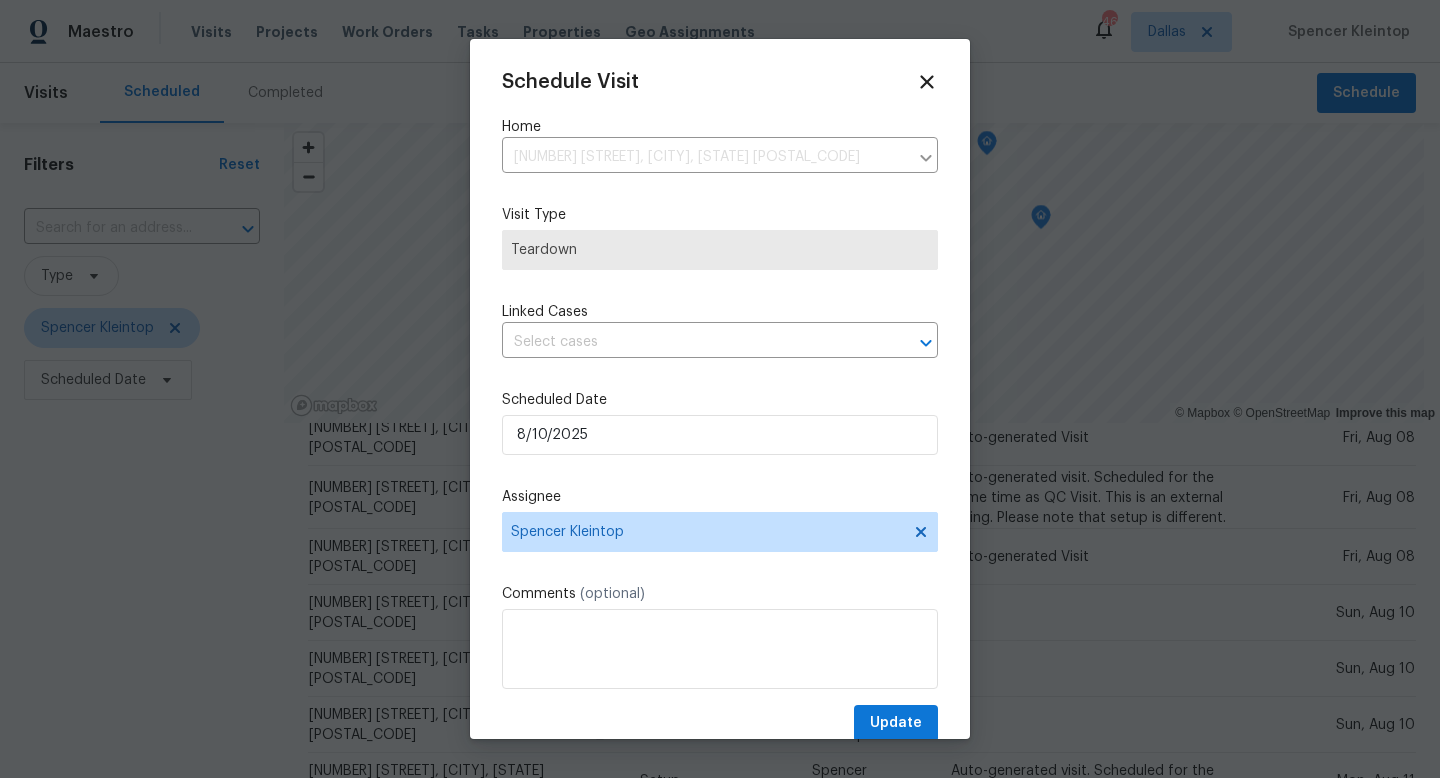 click on "Schedule Visit Home   603 N 4th St, Sanger, TX 76266 ​ Visit Type   Teardown Linked Cases   ​ Scheduled Date   8/10/2025 Assignee   Spencer Kleintop Comments   (optional) Update" at bounding box center [720, 406] 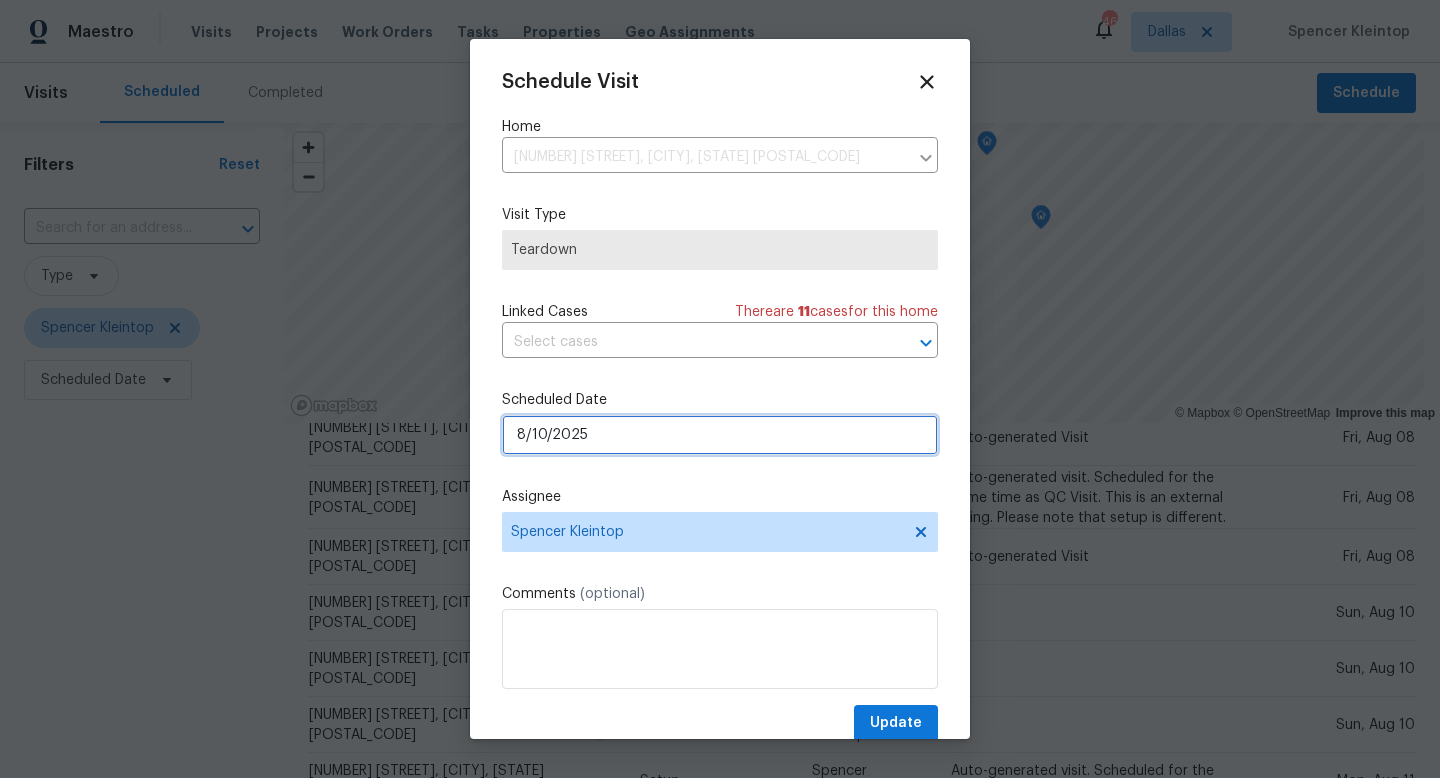 click on "8/10/2025" at bounding box center [720, 435] 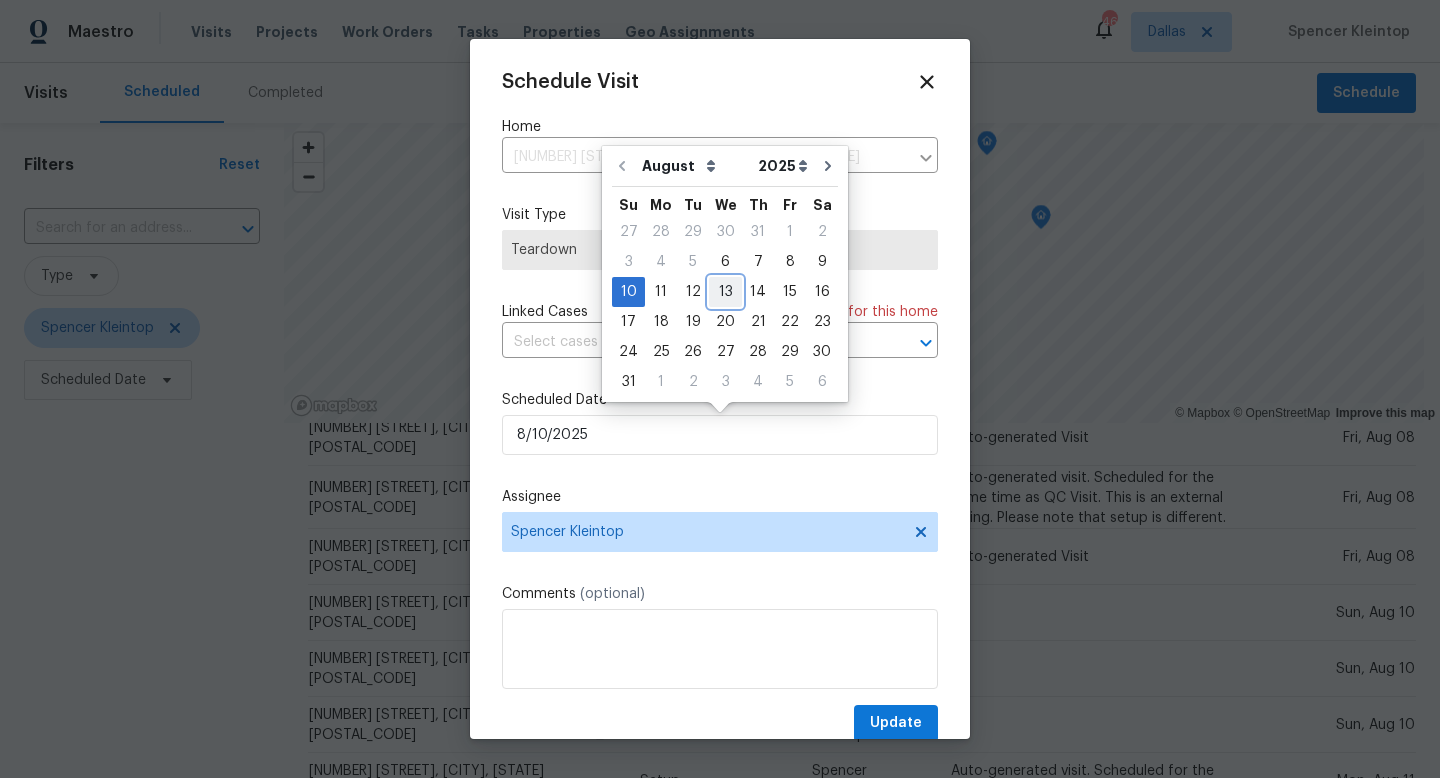 click on "13" at bounding box center (725, 292) 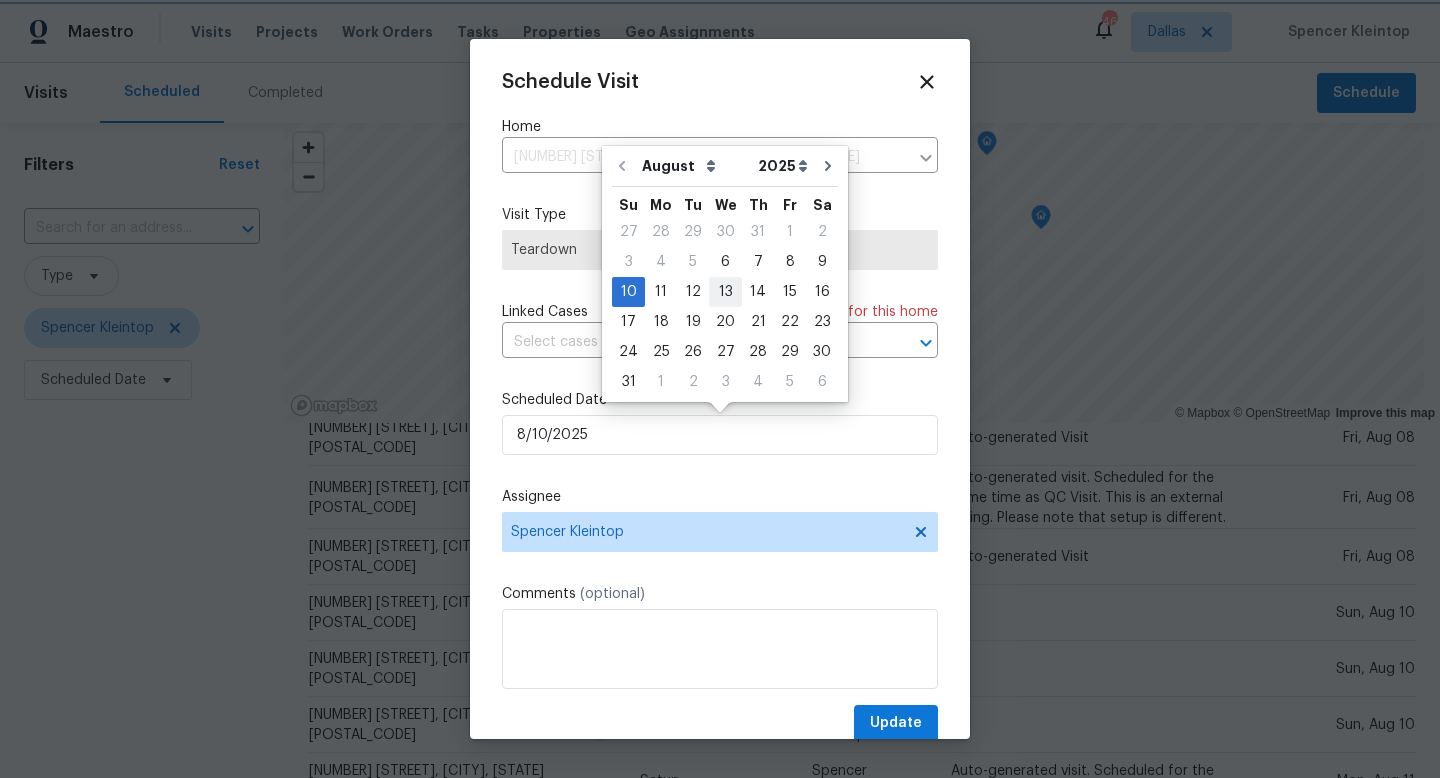 type on "8/13/2025" 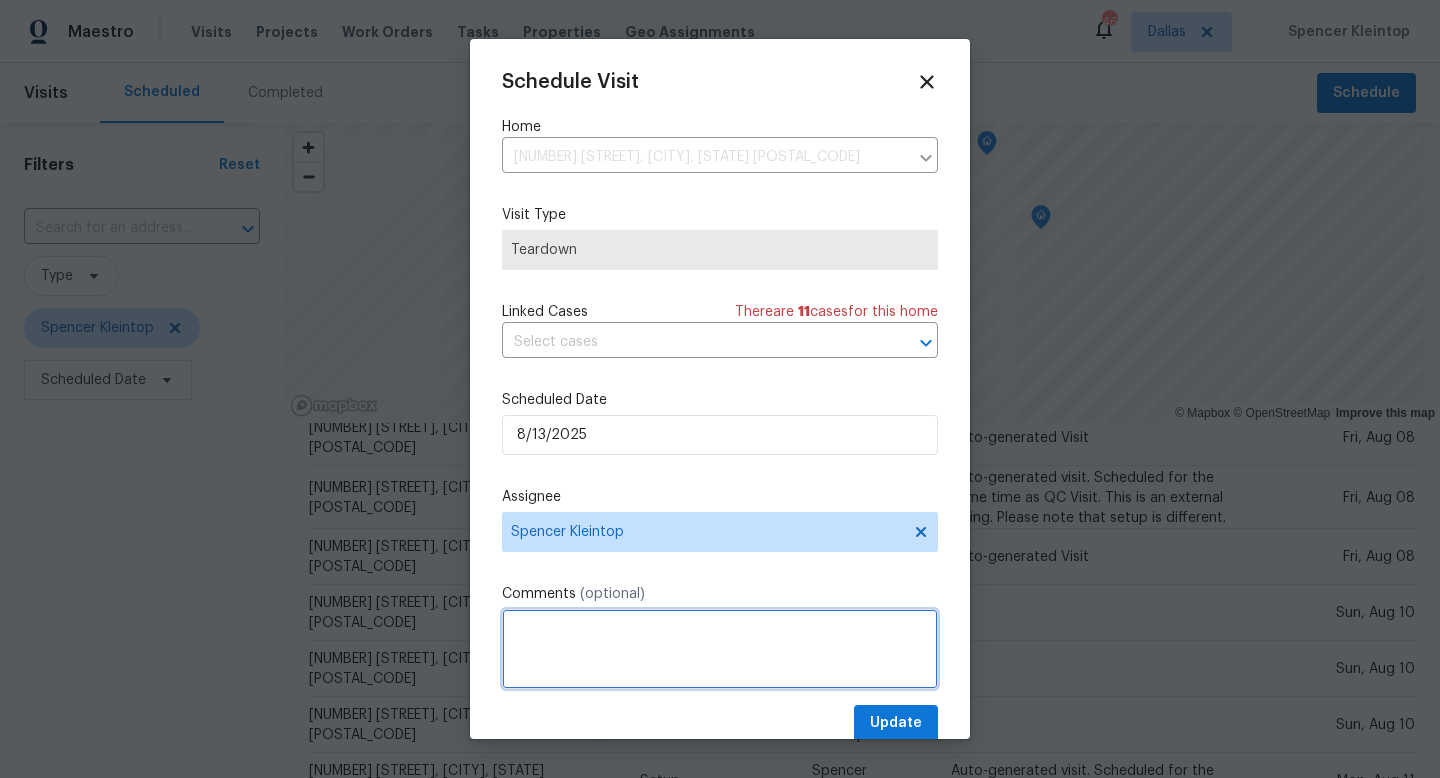 click at bounding box center (720, 649) 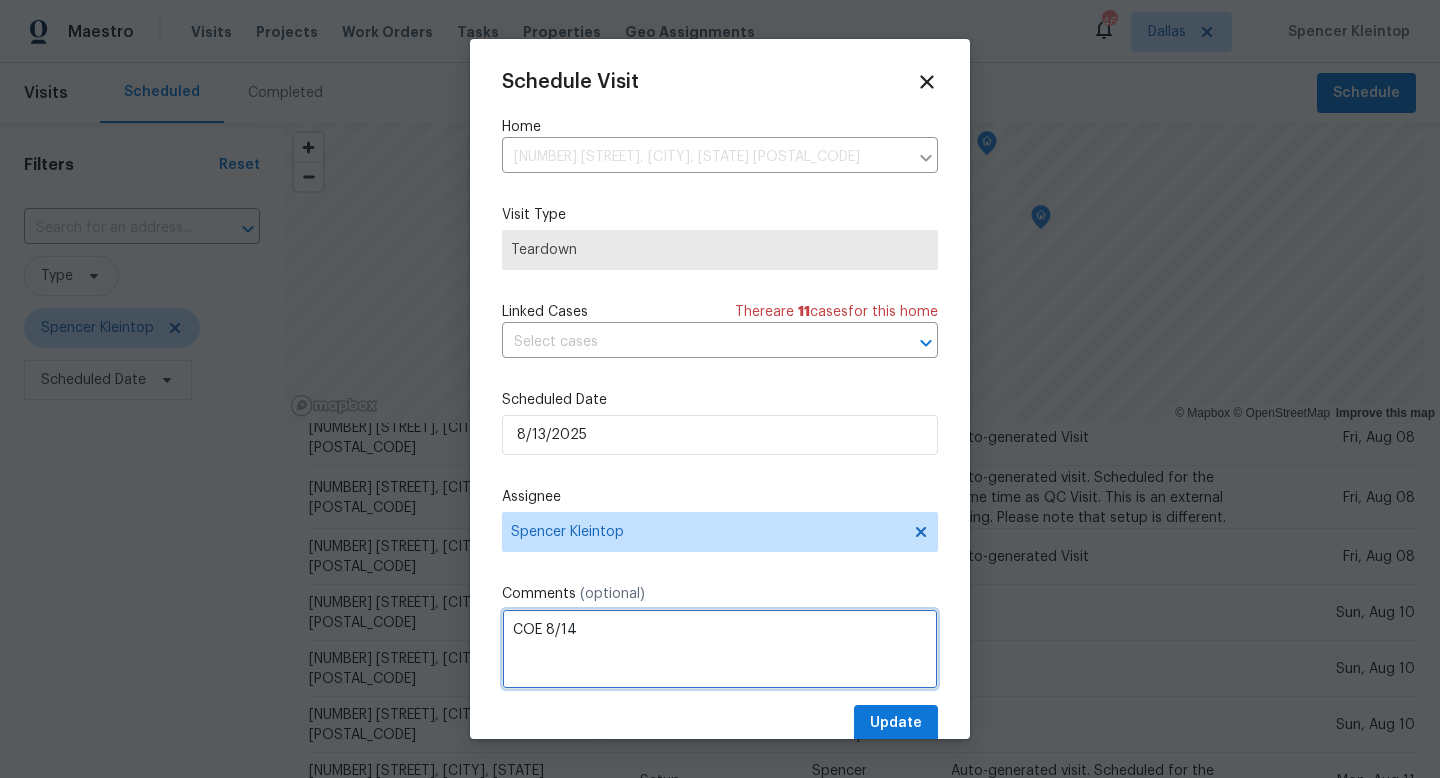 type on "COE 8/14" 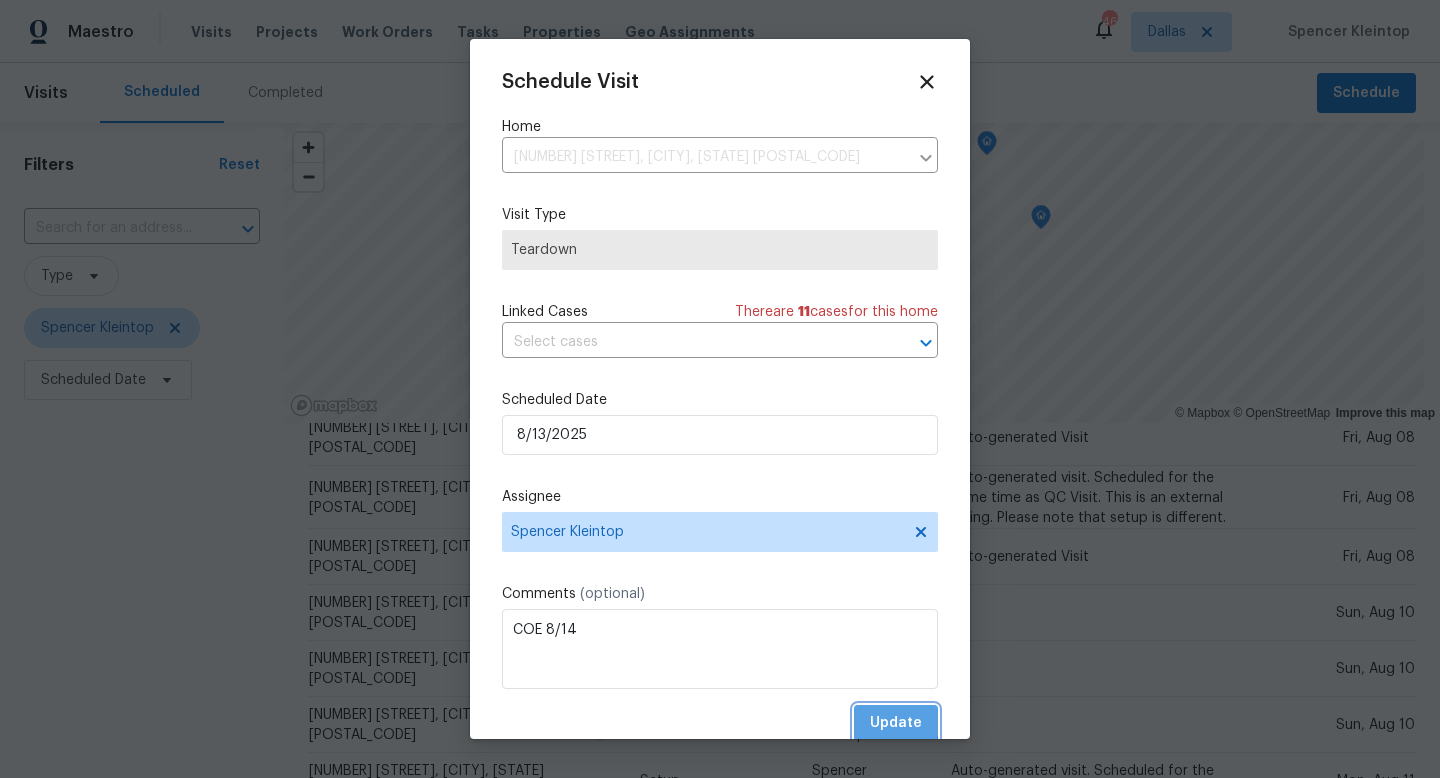 click on "Update" at bounding box center (896, 723) 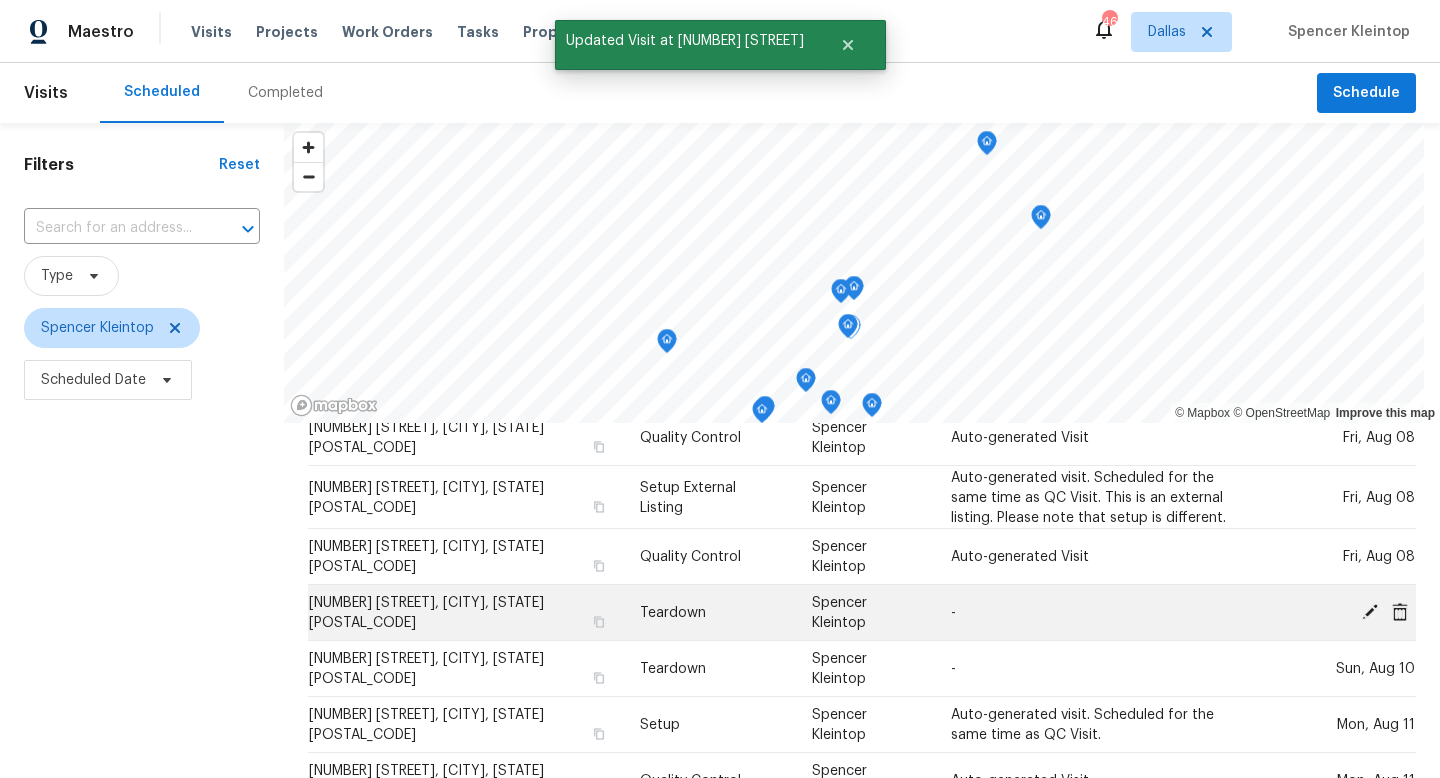 click 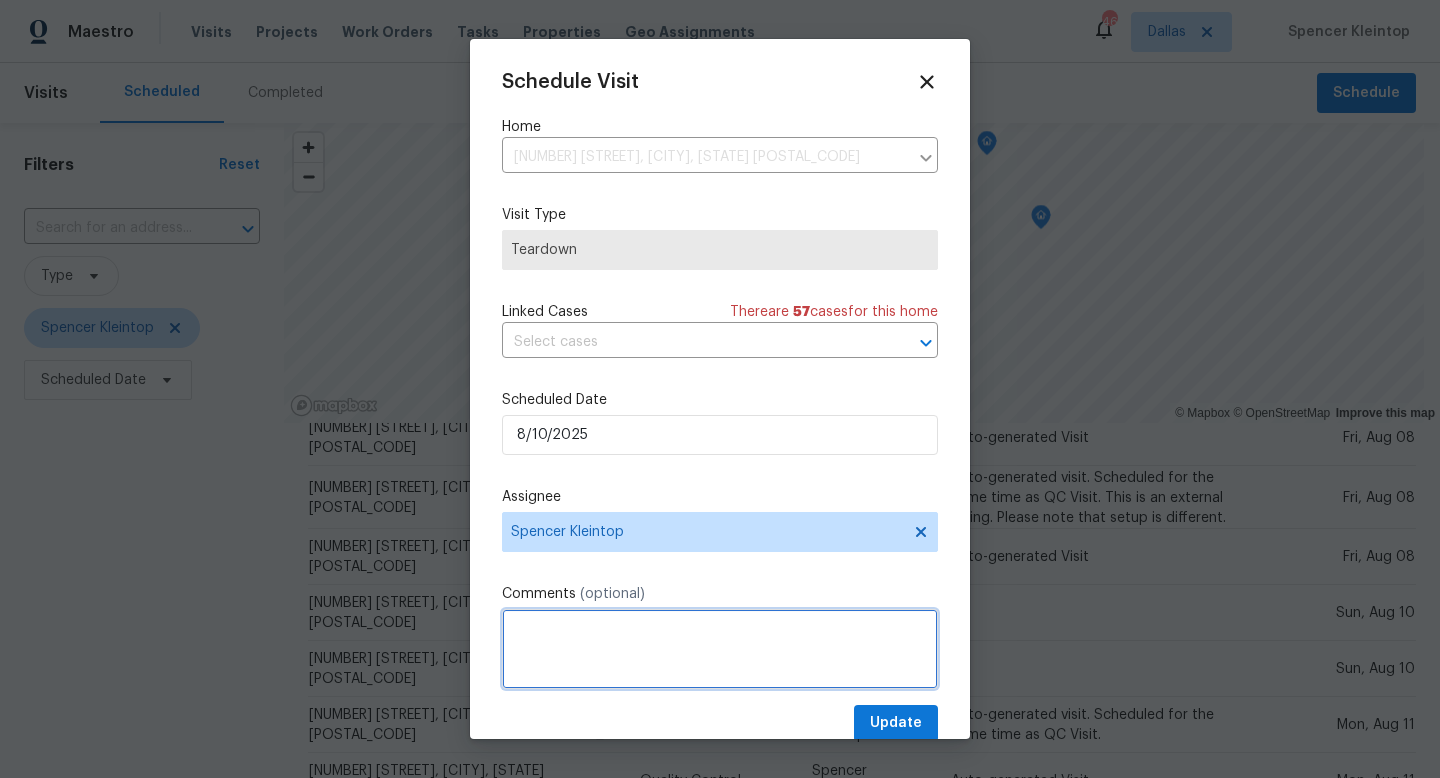 click at bounding box center (720, 649) 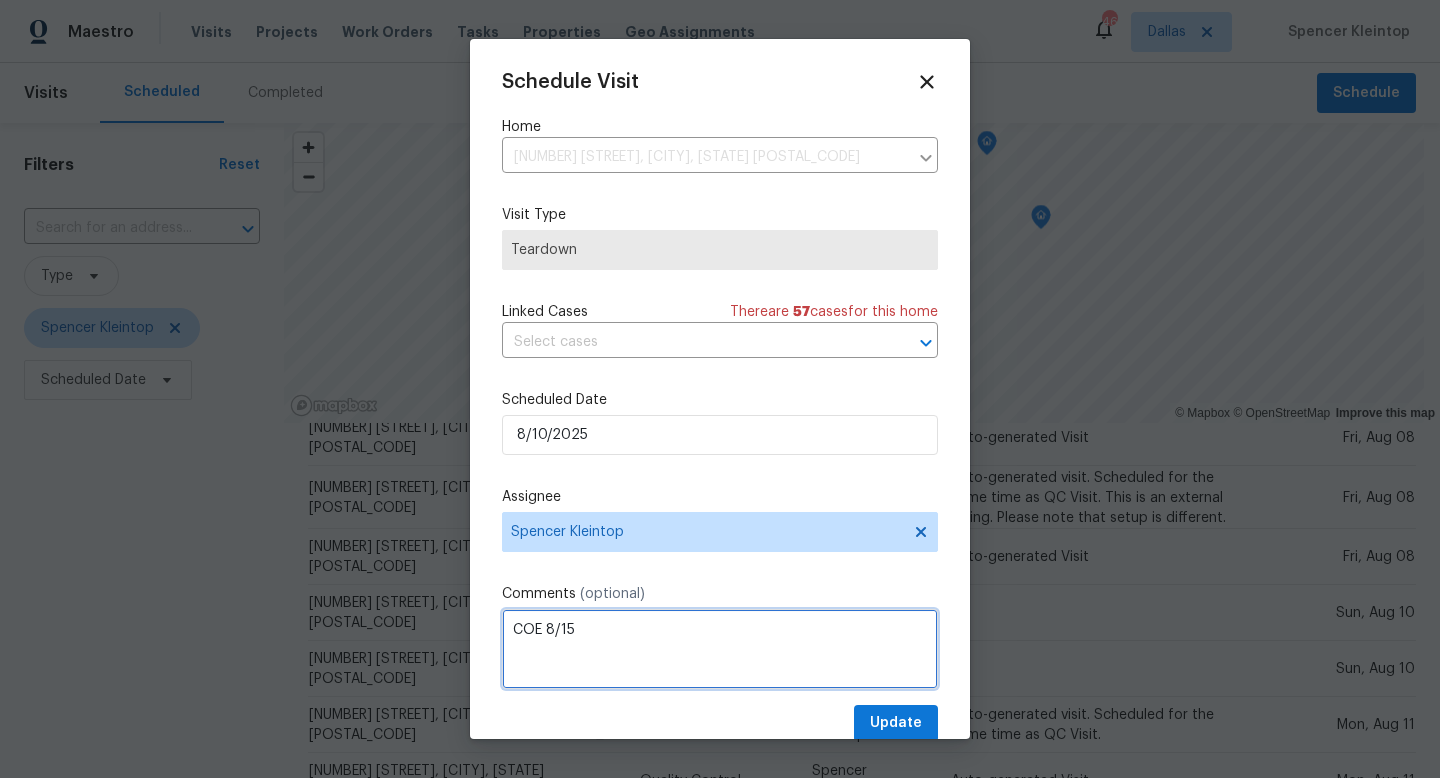 type on "COE 8/15" 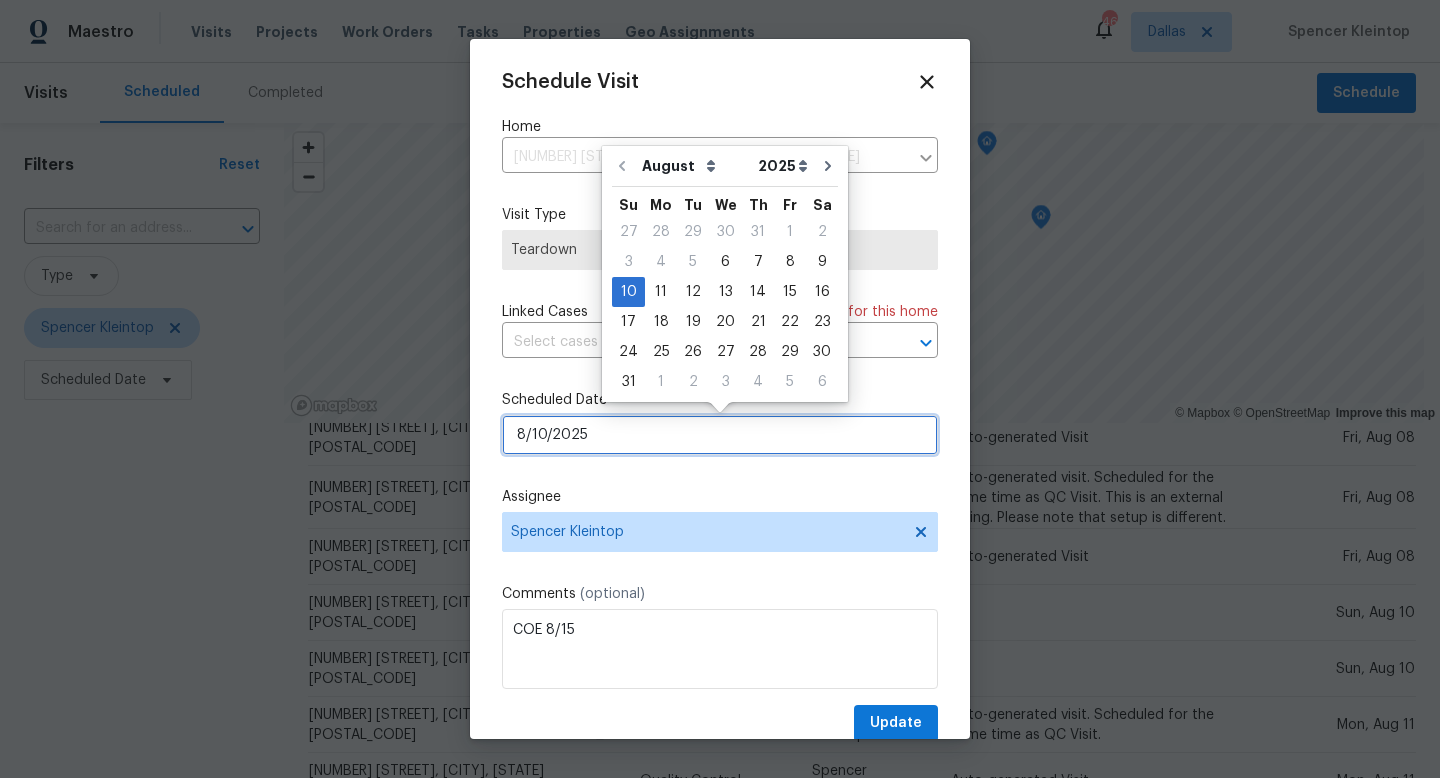 click on "8/10/2025" at bounding box center (720, 435) 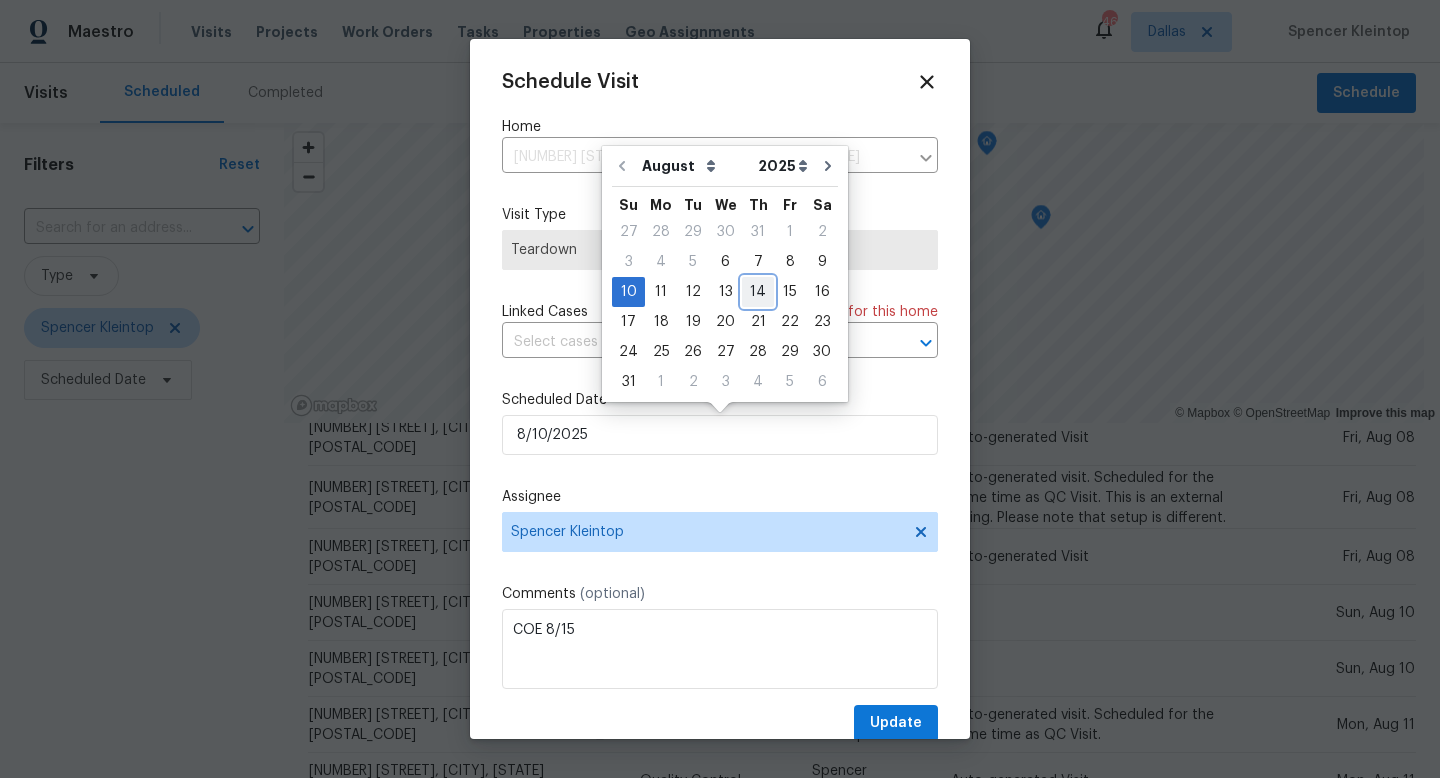 click on "14" at bounding box center (758, 292) 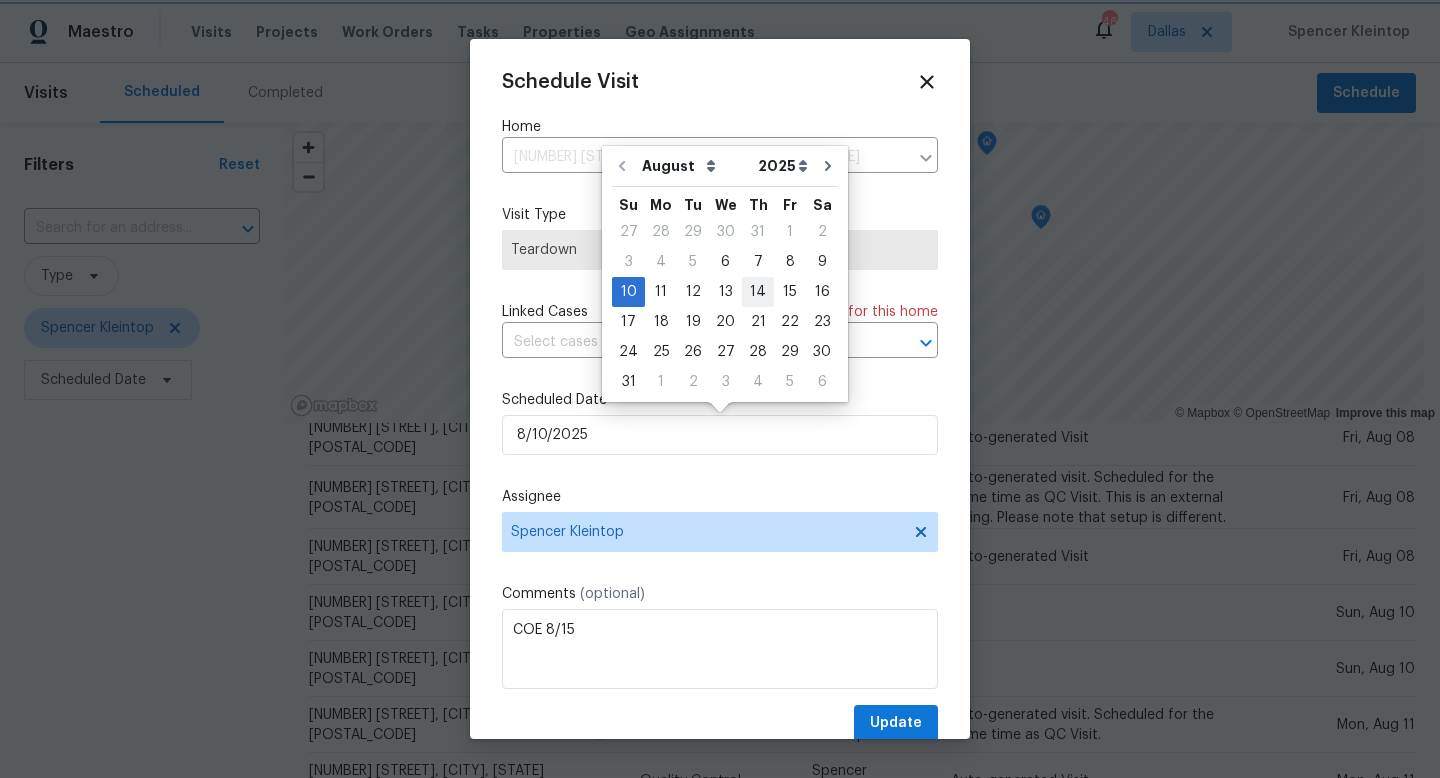 type on "8/14/2025" 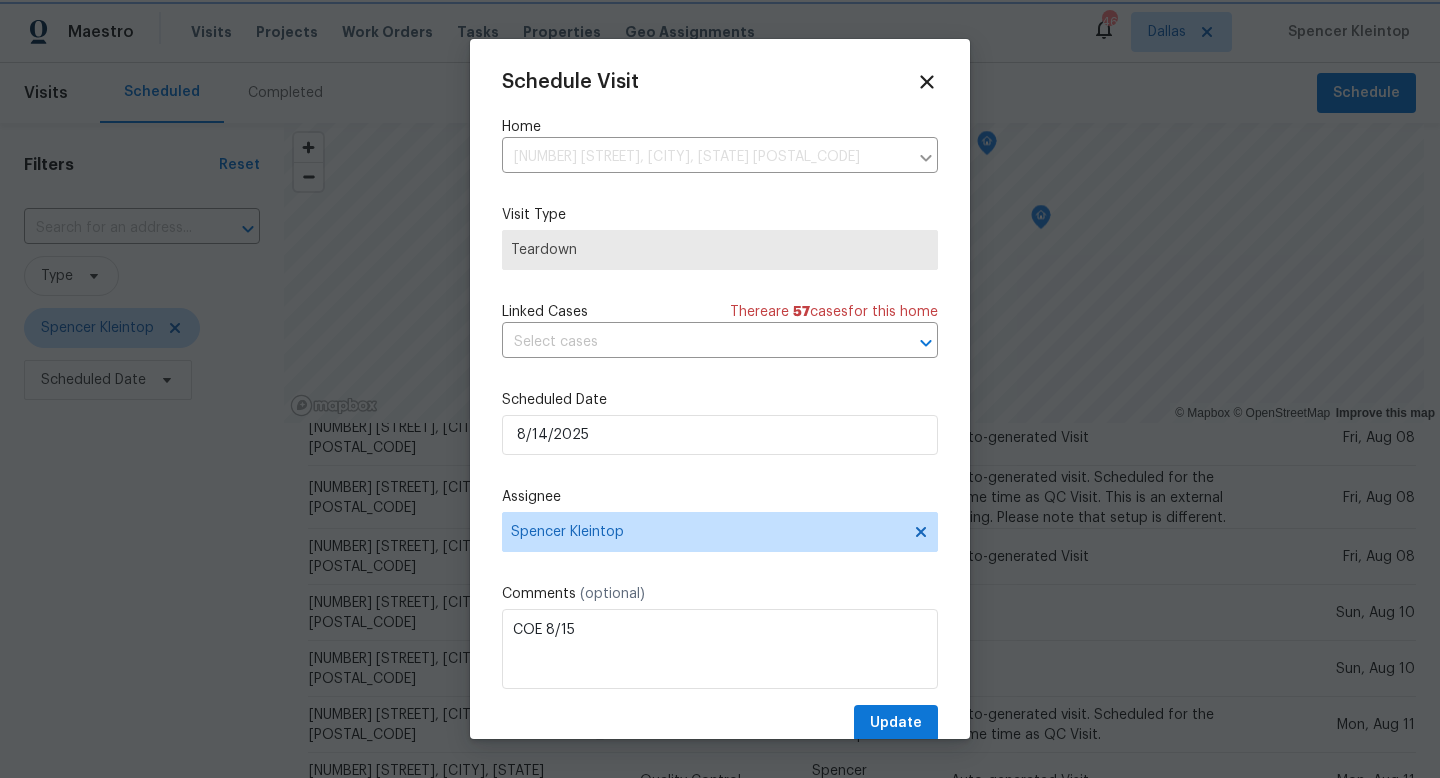 scroll, scrollTop: 36, scrollLeft: 0, axis: vertical 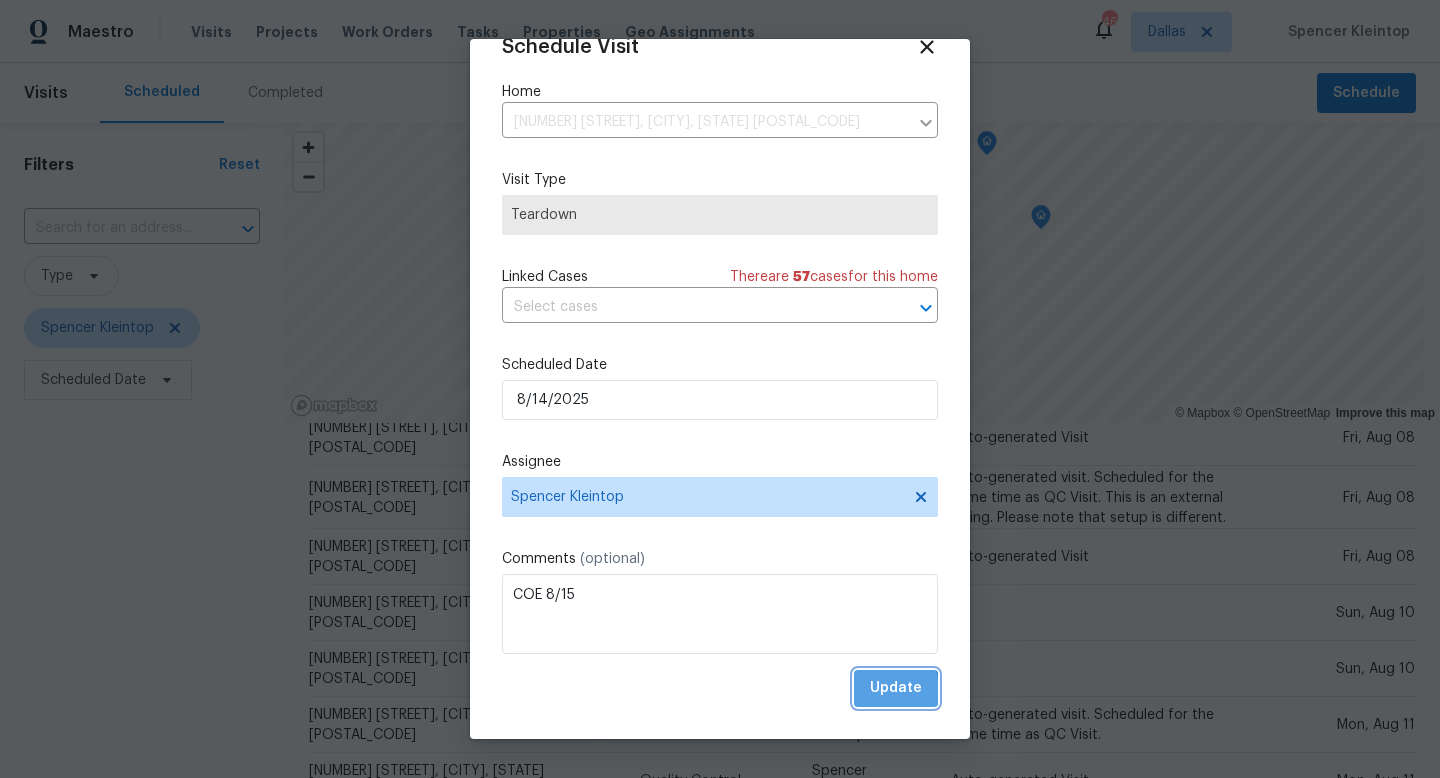 click on "Update" at bounding box center (896, 688) 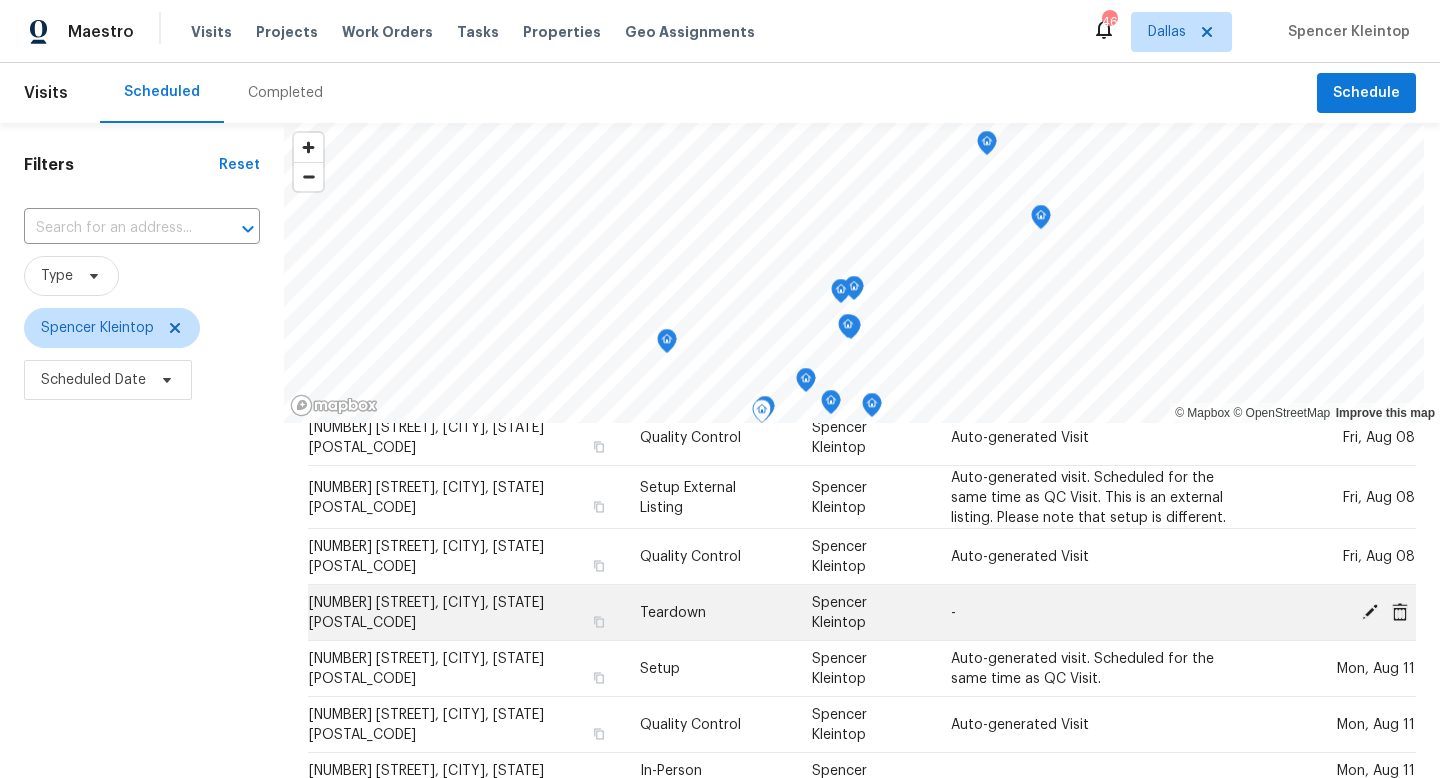 click 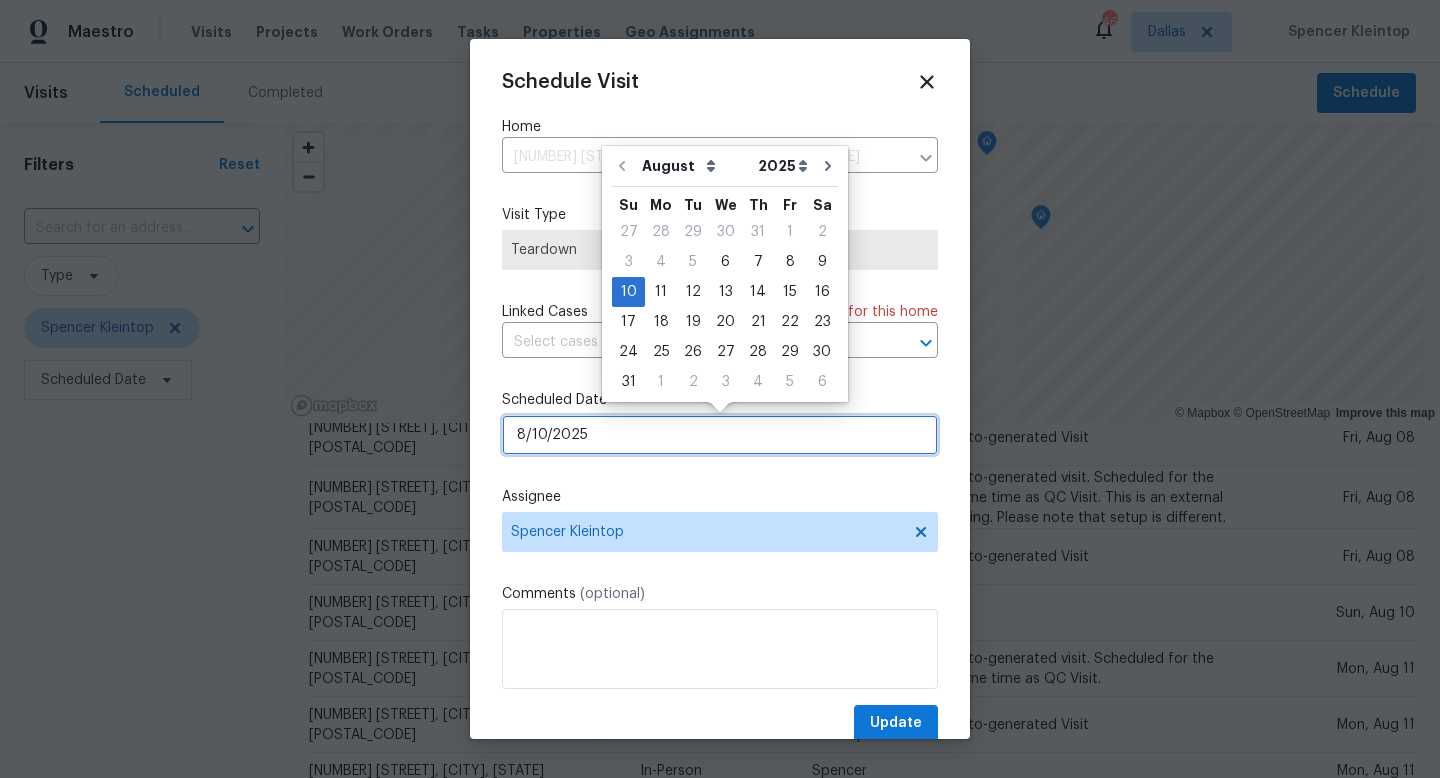 click on "8/10/2025" at bounding box center (720, 435) 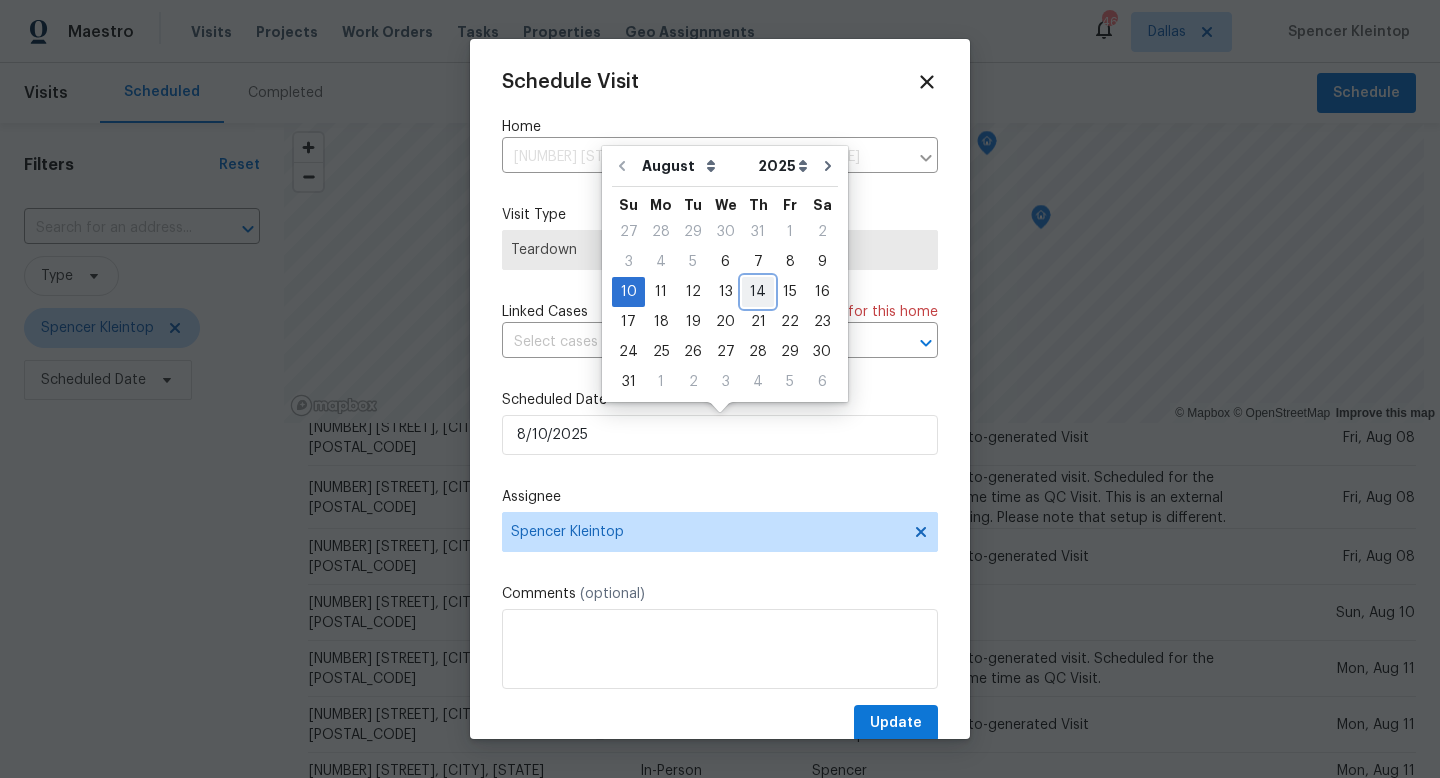 click on "14" at bounding box center (758, 292) 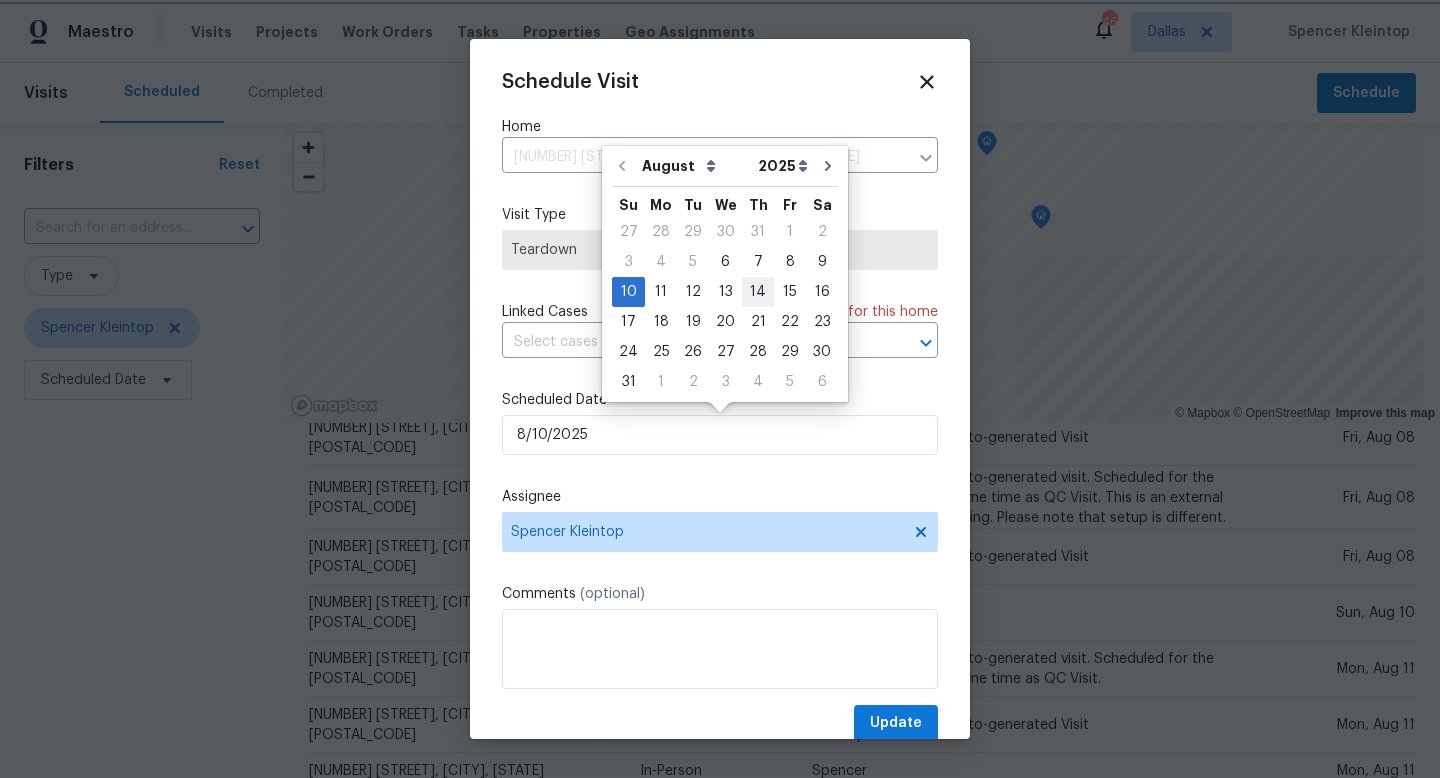 type on "8/14/2025" 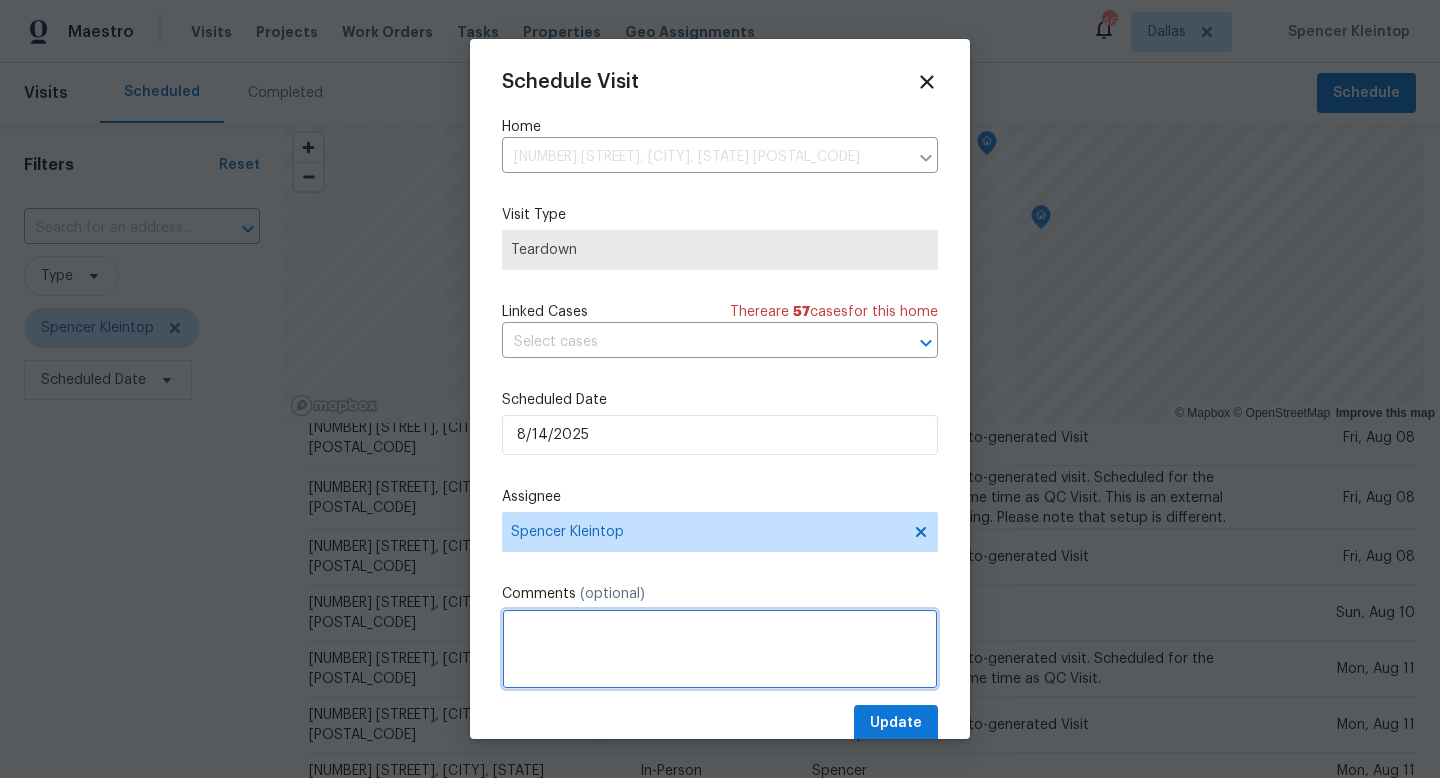 click at bounding box center [720, 649] 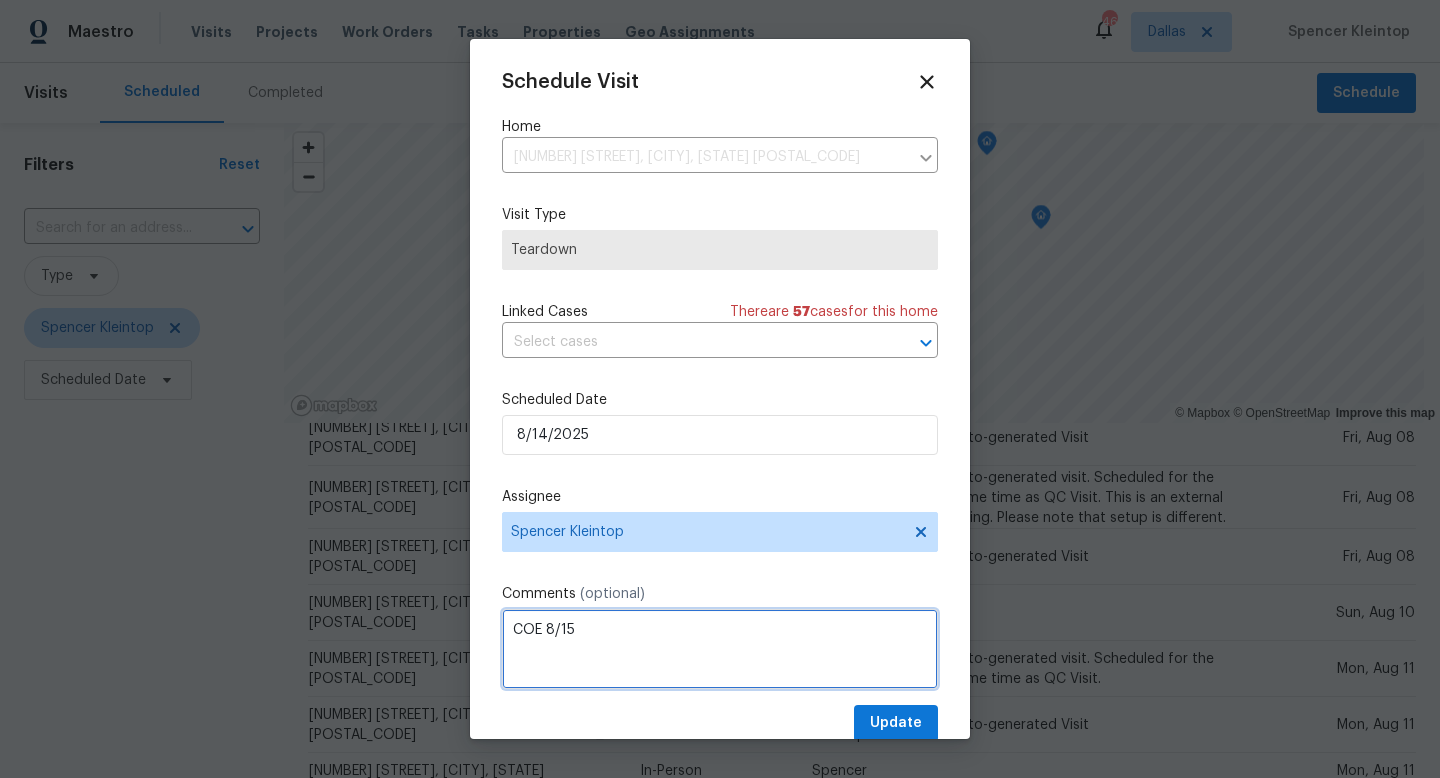 type on "COE 8/15" 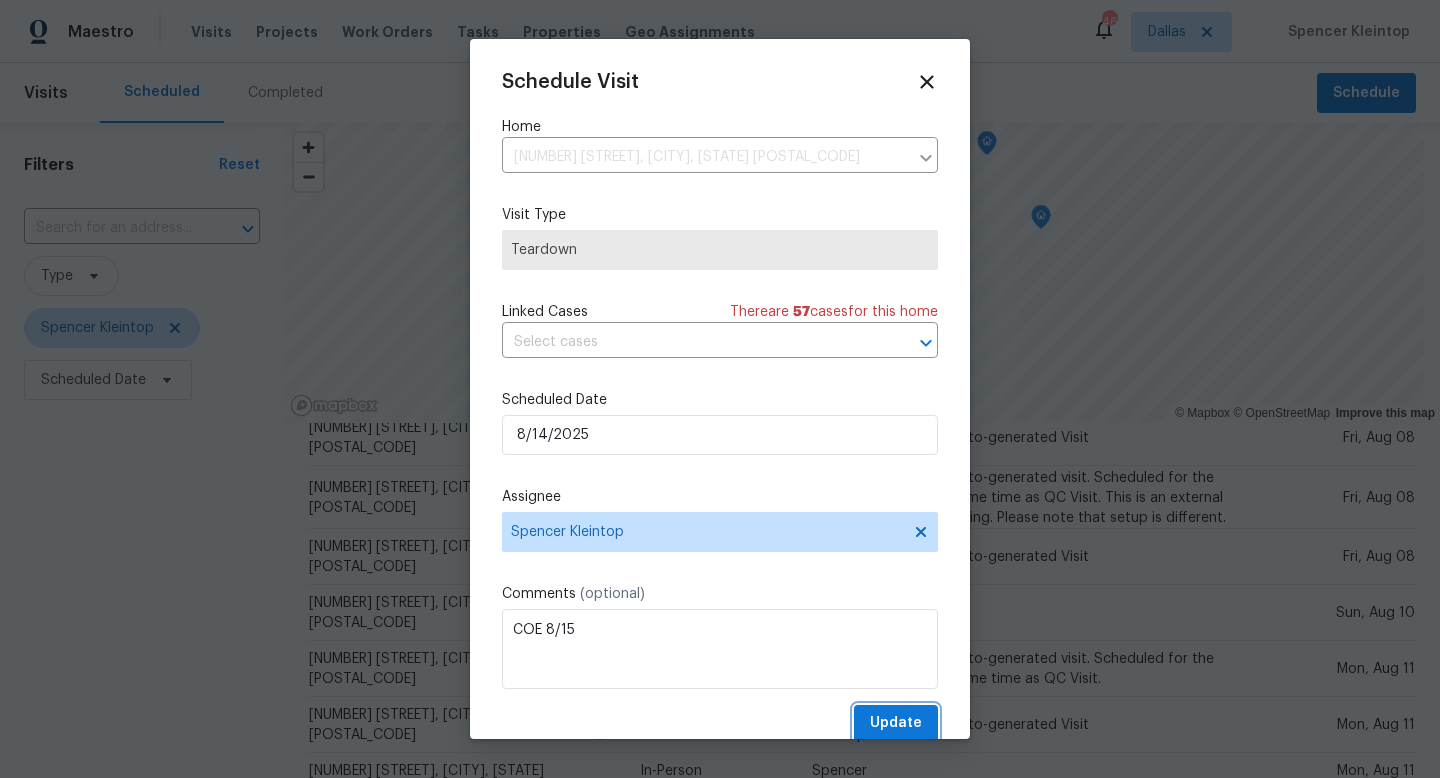 click on "Update" at bounding box center [896, 723] 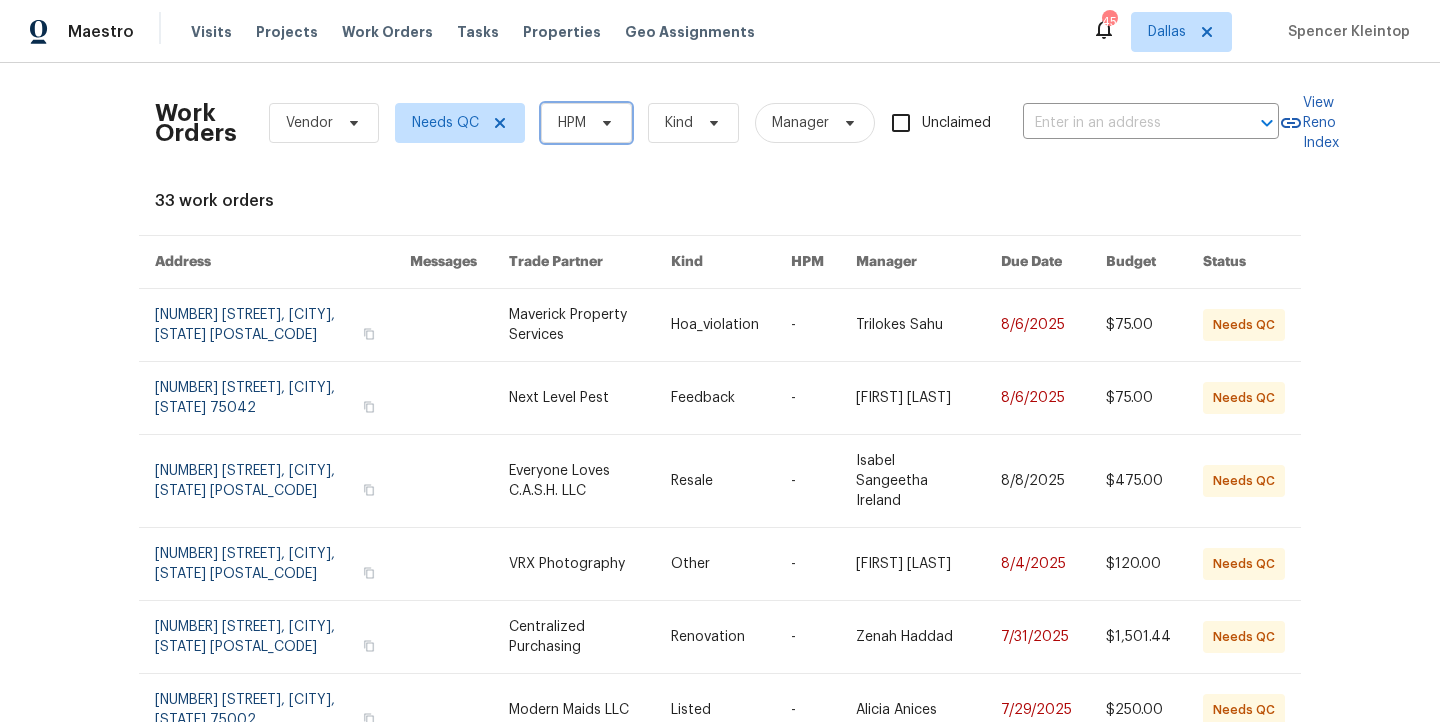 click on "HPM" at bounding box center [572, 123] 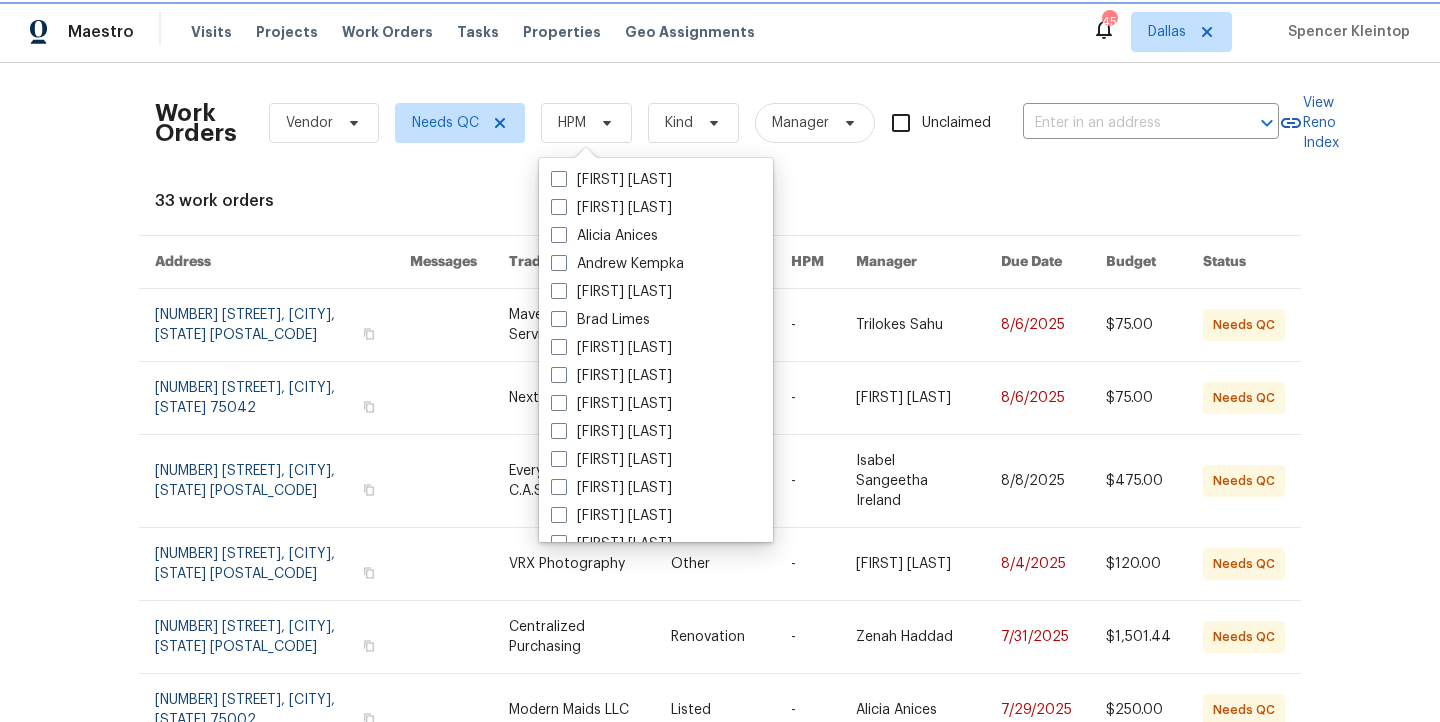 click 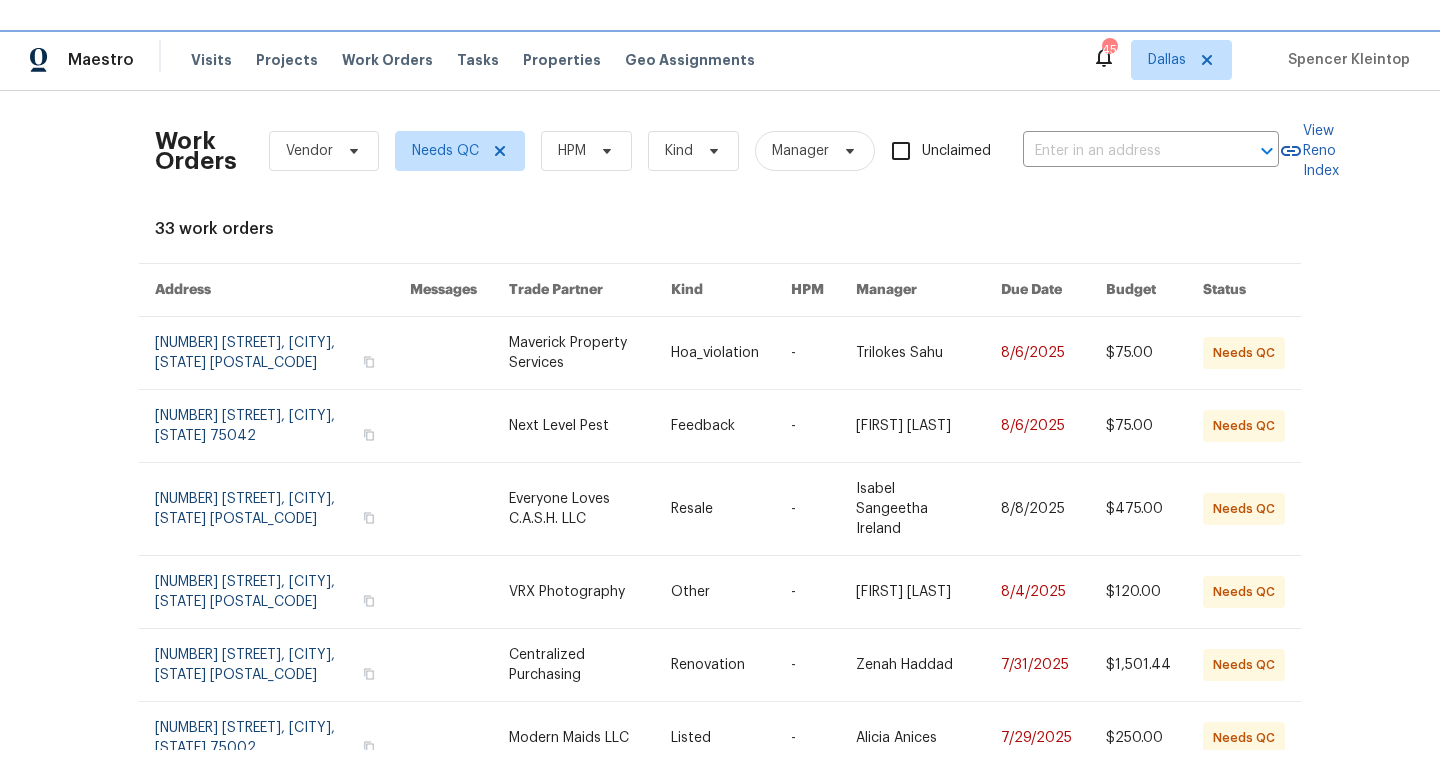scroll, scrollTop: 0, scrollLeft: 0, axis: both 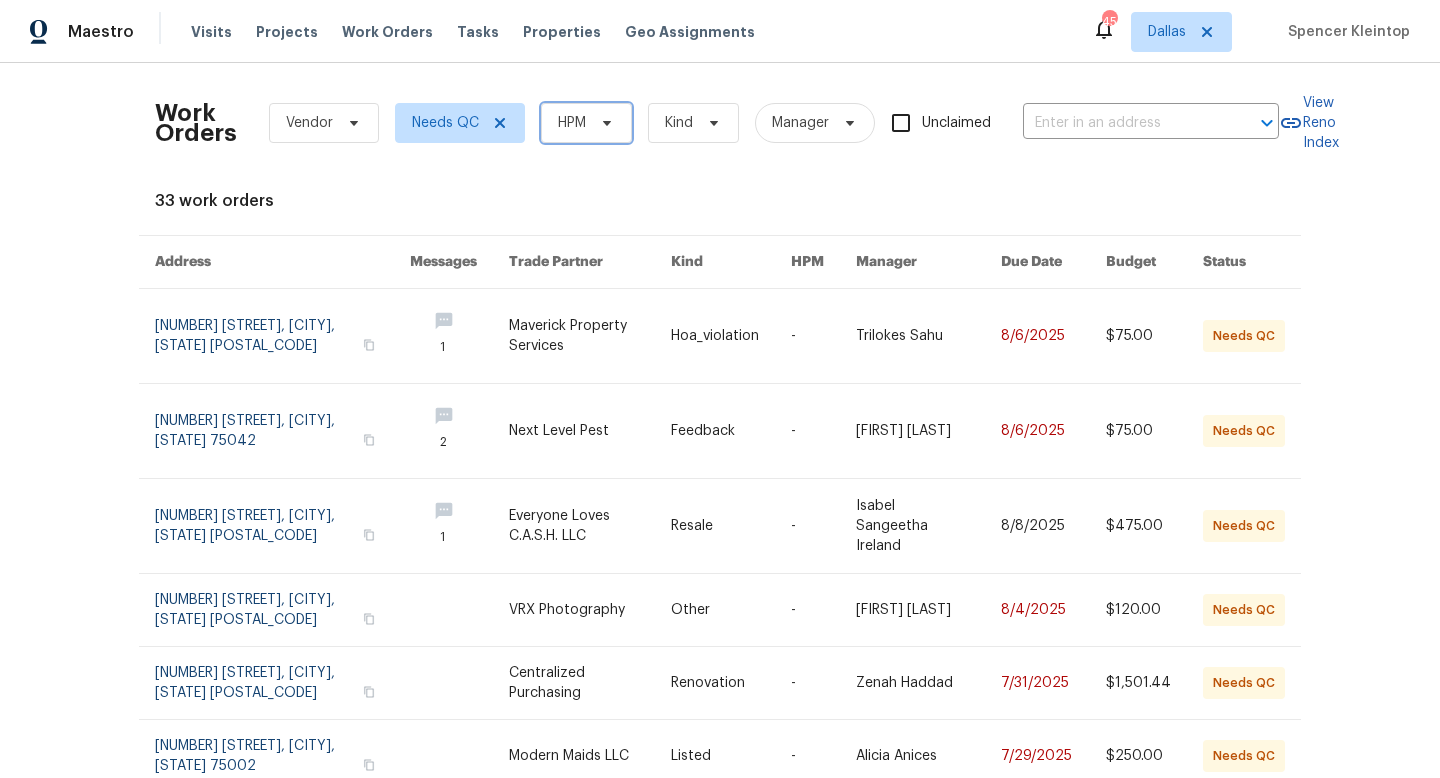 click 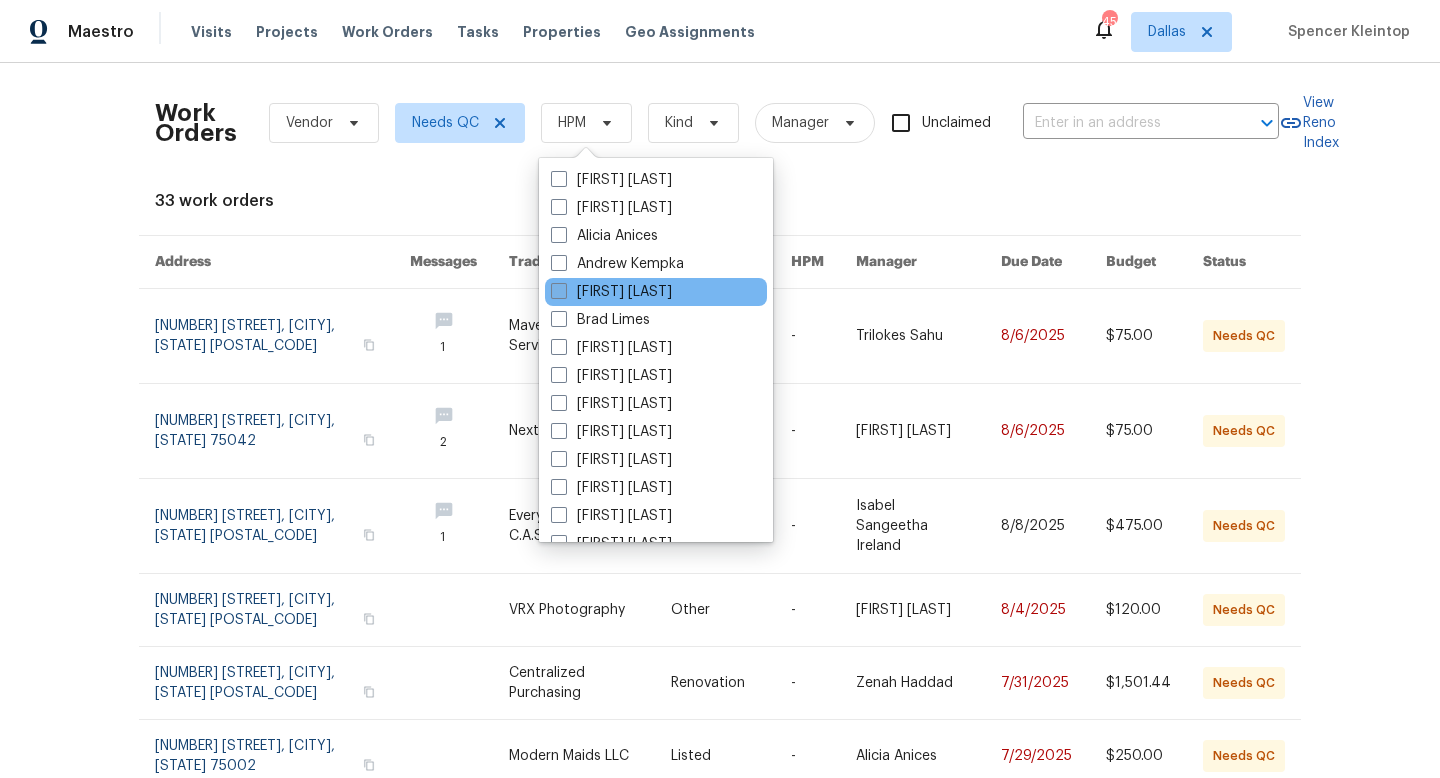 scroll, scrollTop: 1116, scrollLeft: 0, axis: vertical 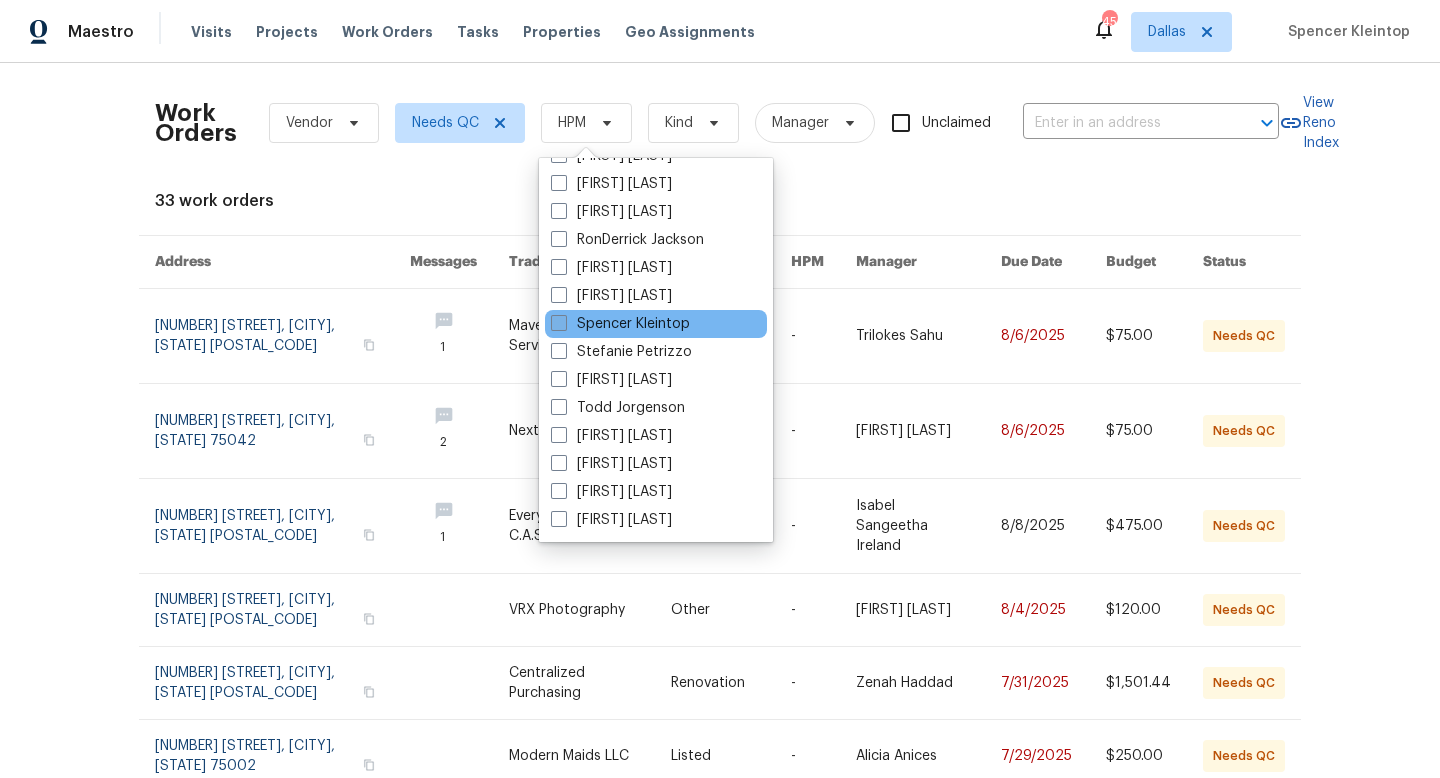 click at bounding box center [559, 323] 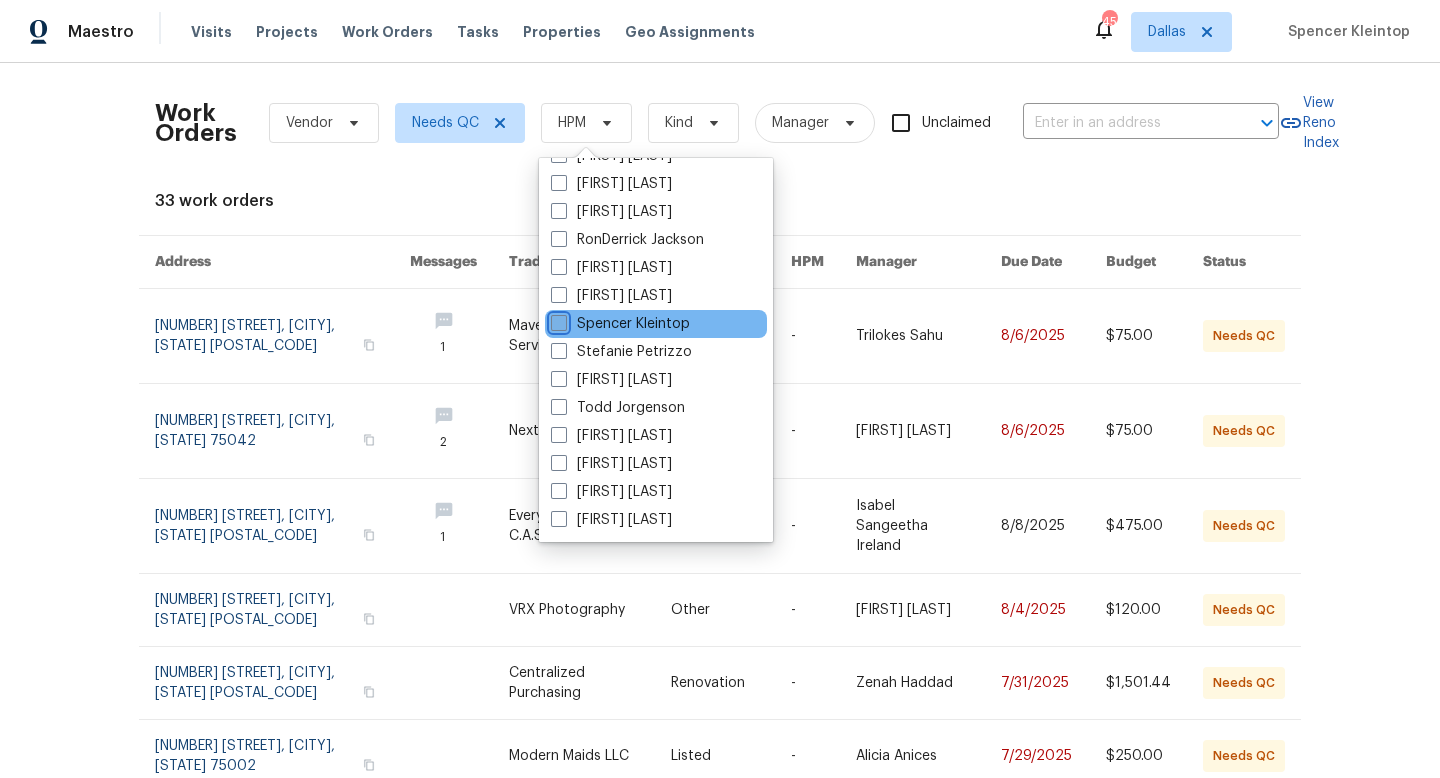 click on "Spencer Kleintop" at bounding box center [557, 320] 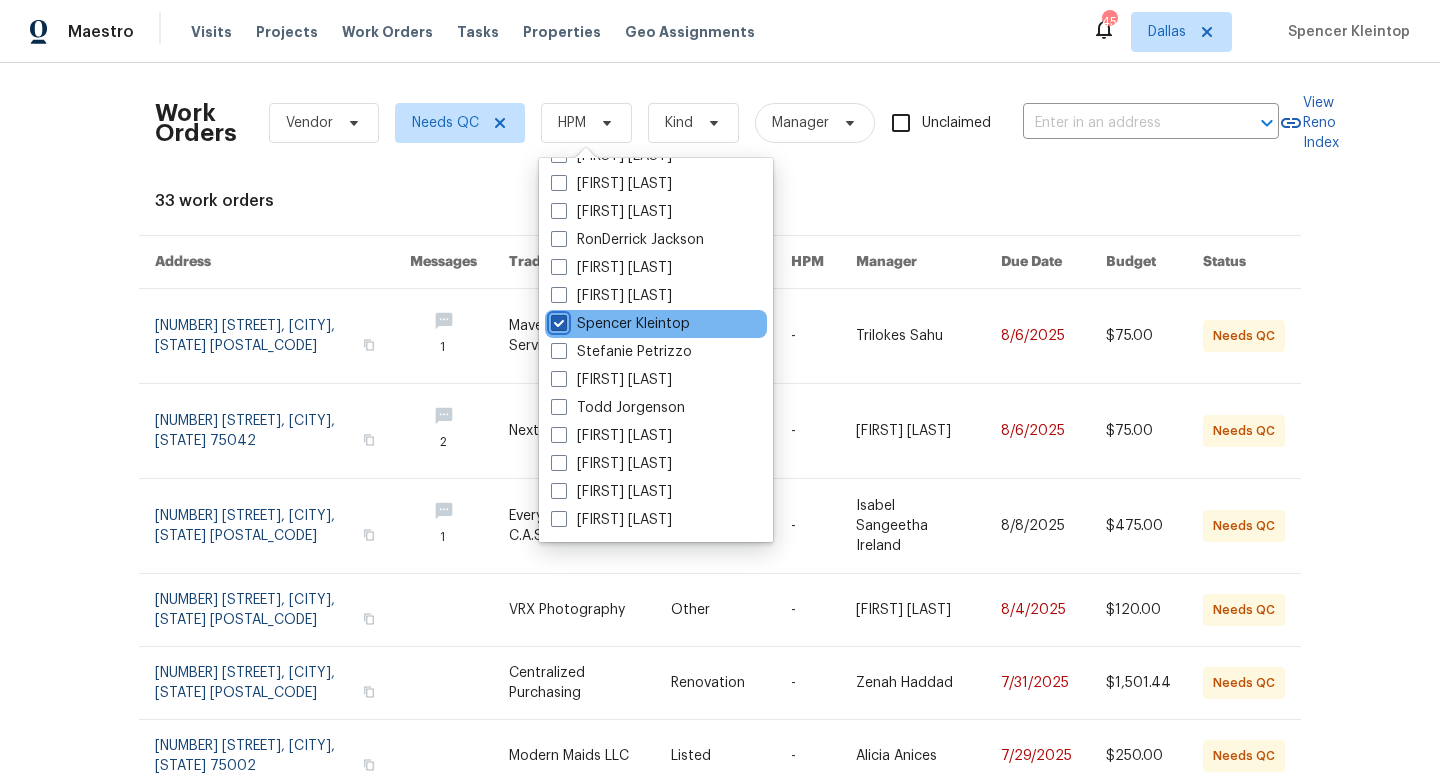 checkbox on "true" 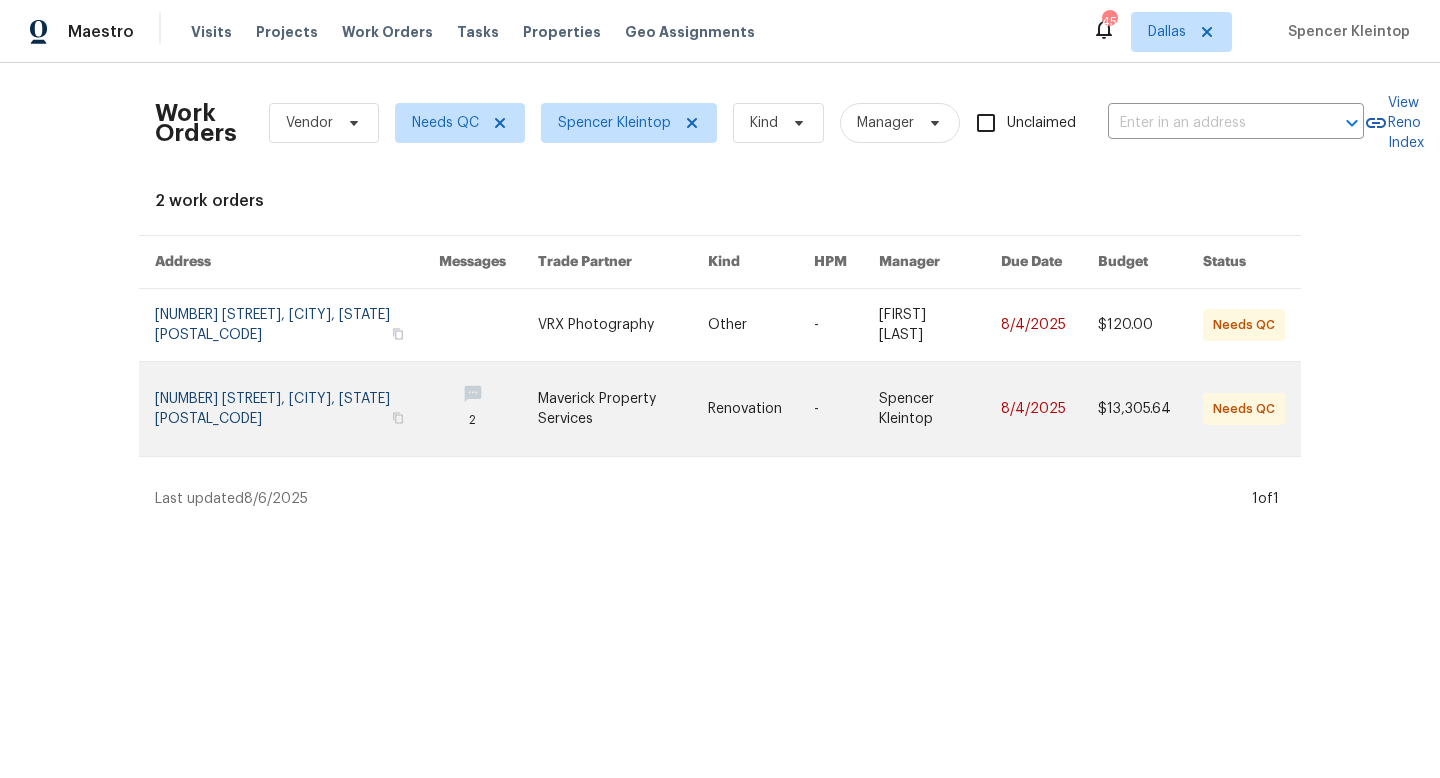 click at bounding box center (297, 409) 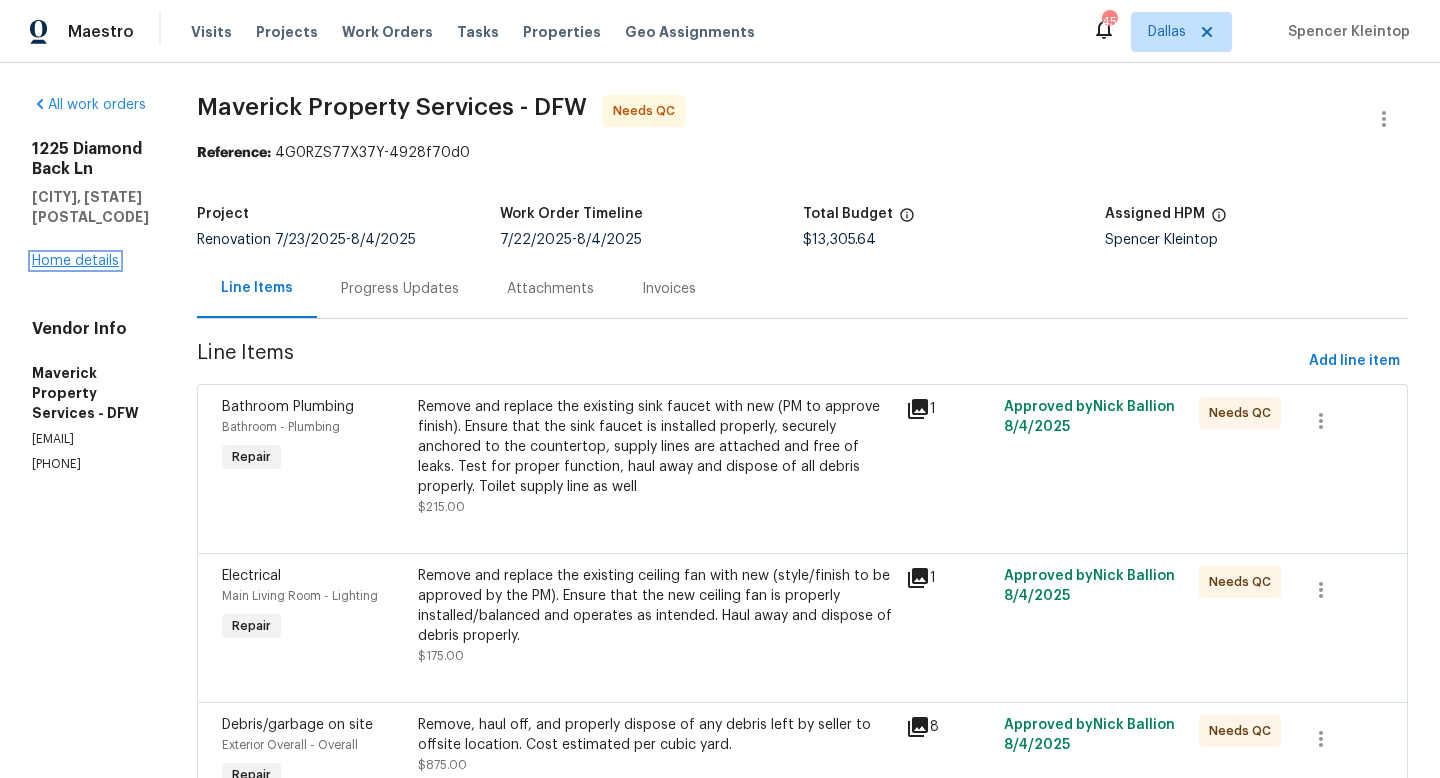 click on "Home details" at bounding box center [75, 261] 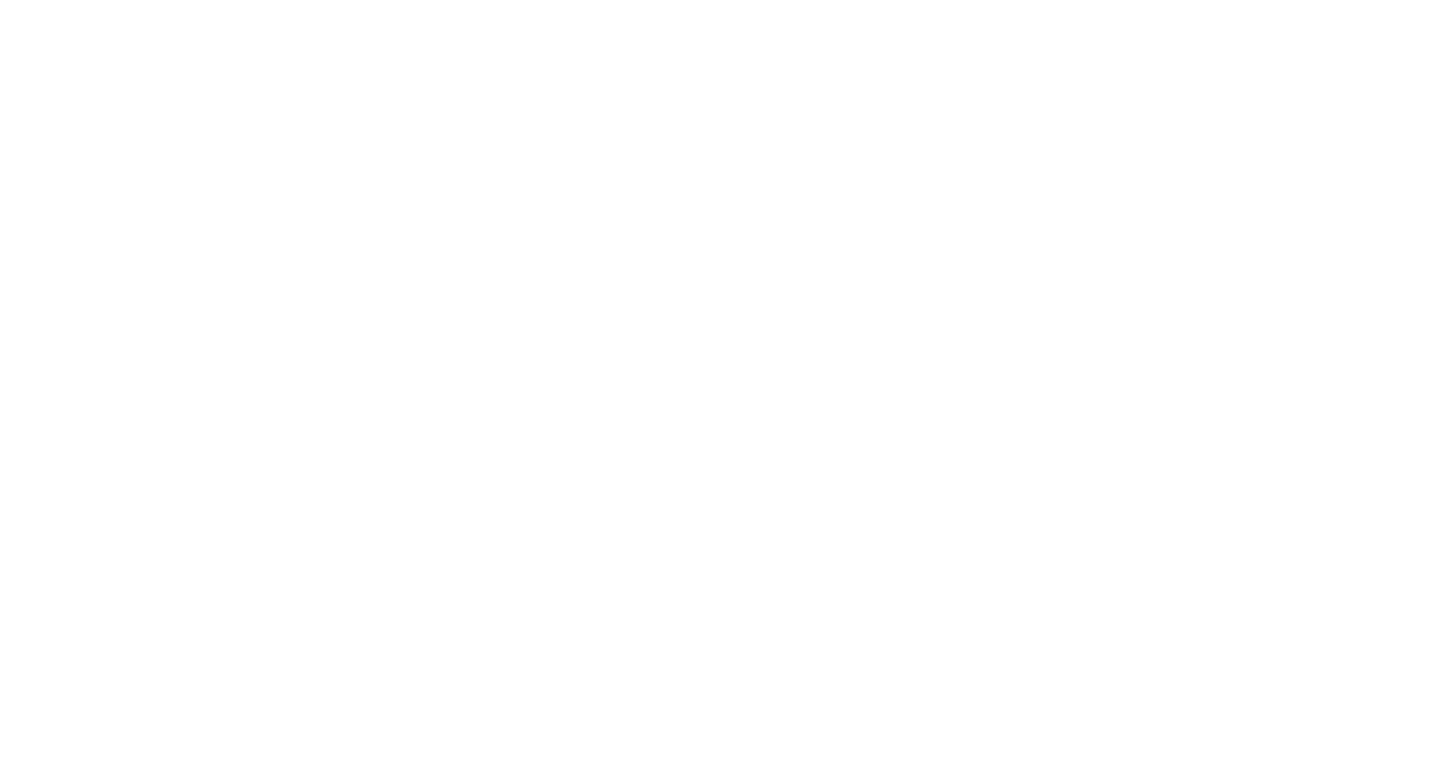 scroll, scrollTop: 0, scrollLeft: 0, axis: both 